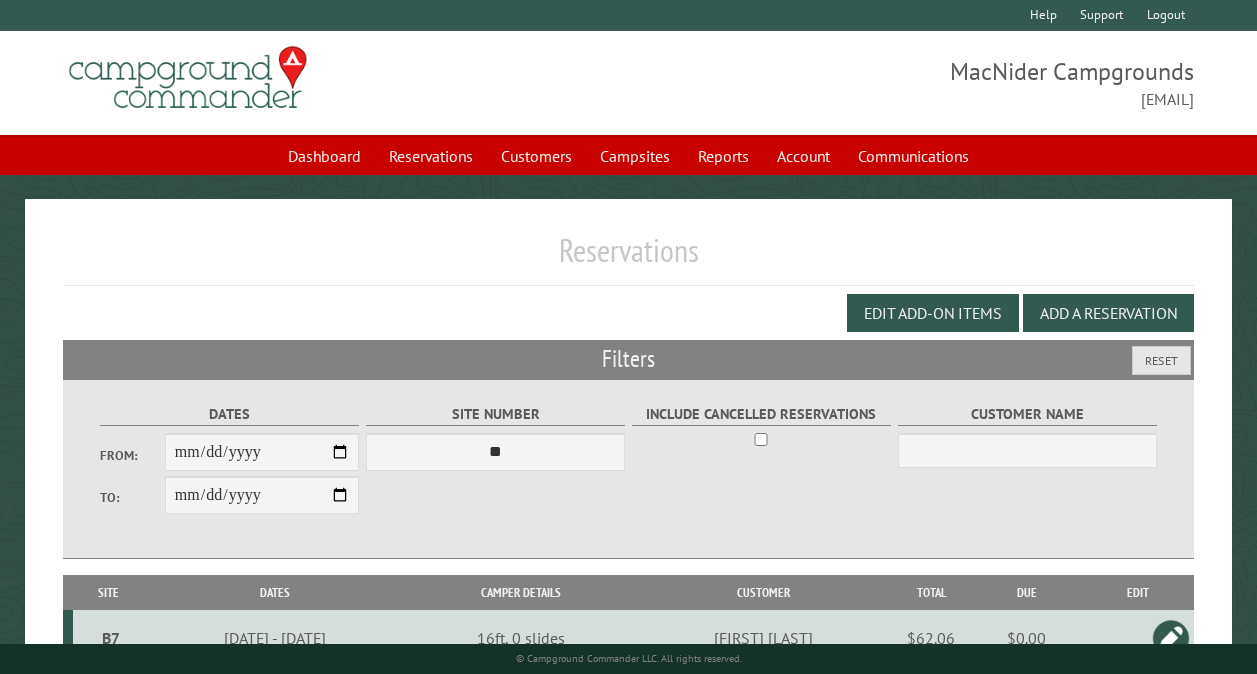 scroll, scrollTop: 112, scrollLeft: 0, axis: vertical 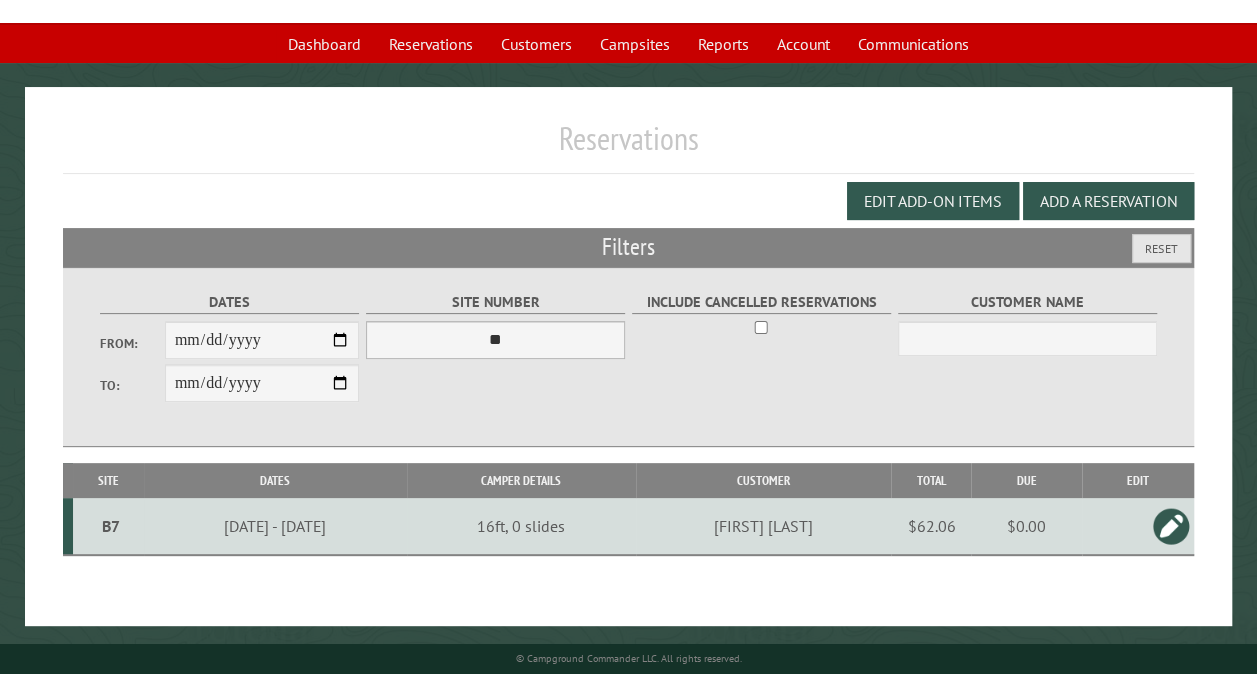 click on "*** ** ** ** ** ** ** ** ** ** *** *** *** *** ** ** ** ** ** ** ** ** ** *** *** ** ** ** ** ** ** ********* ** ** ** ** ** ** ** ** ** *** *** *** *** *** *** ** ** ** ** ** ** ** ** ** *** *** *** *** *** *** ** ** ** ** ** ** ** ** ** ** ** ** ** ** ** ** ** ** ** ** ** ** ** ** *** *** *** *** *** ***" at bounding box center [495, 340] 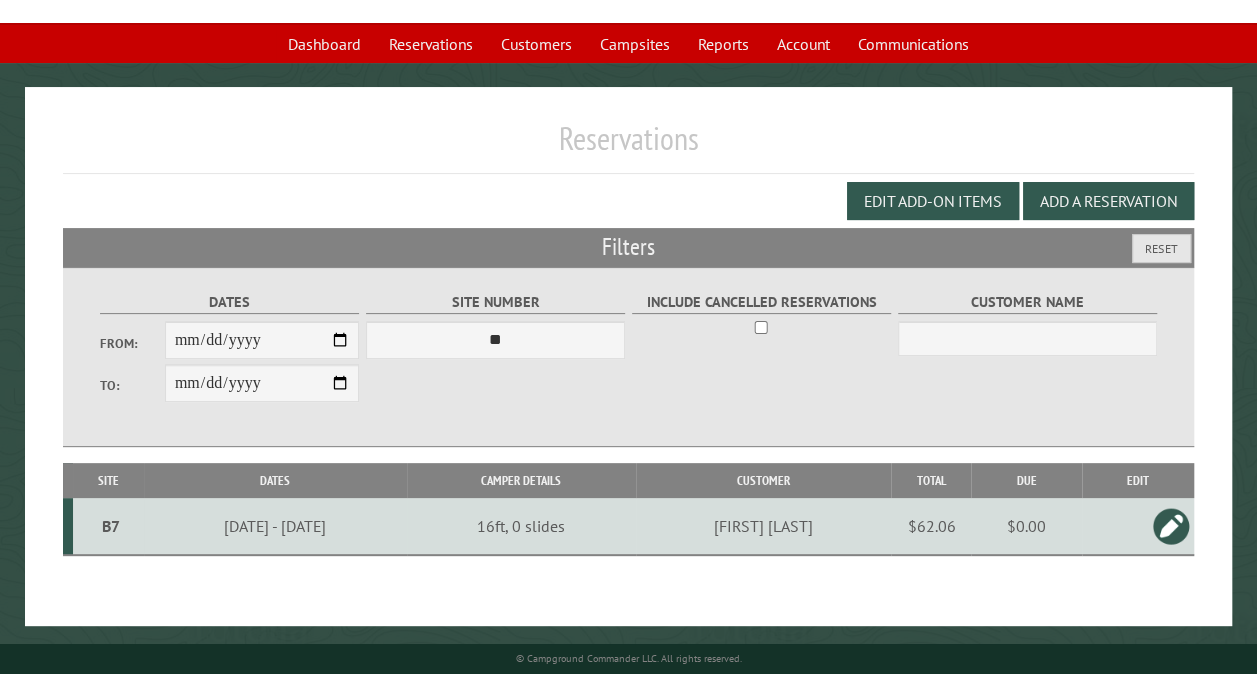 select on "**" 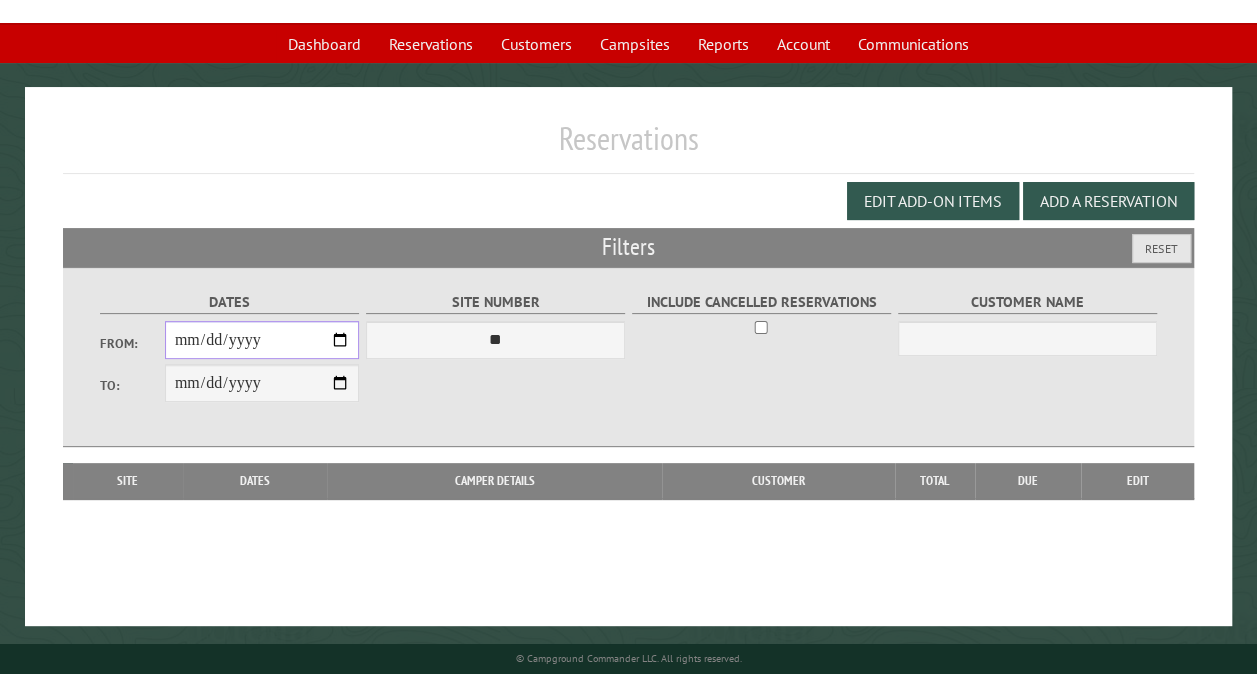 click on "**********" at bounding box center [262, 340] 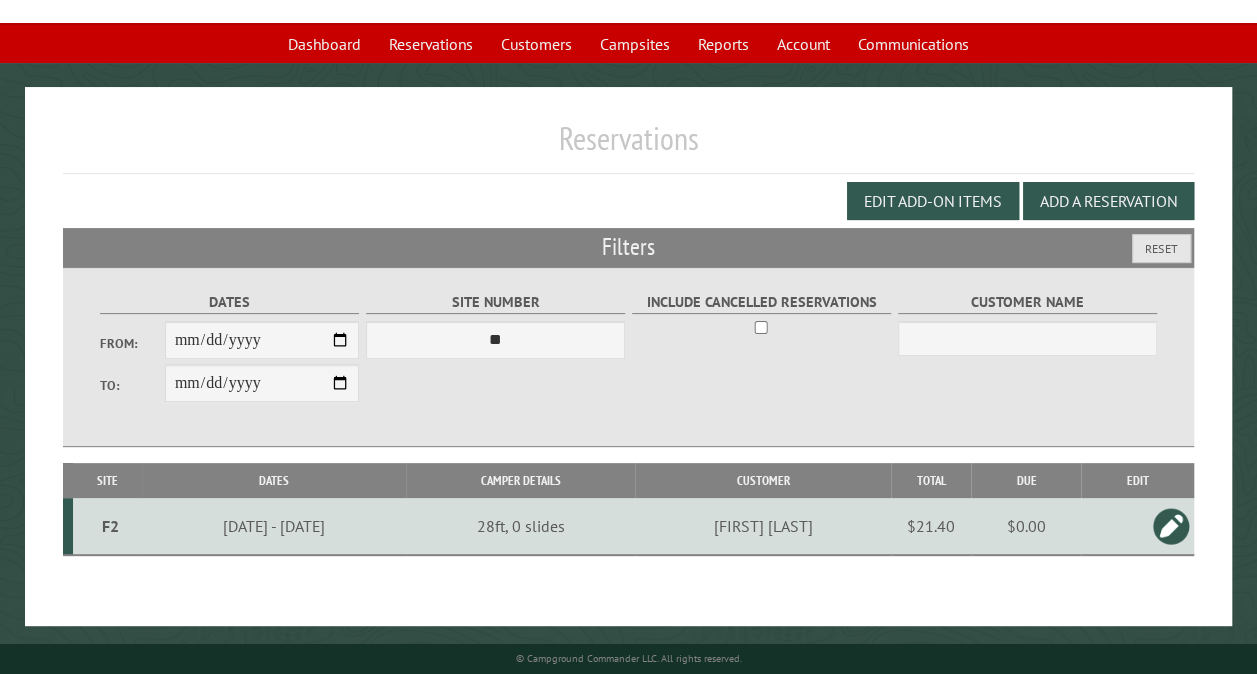 click at bounding box center [1171, 526] 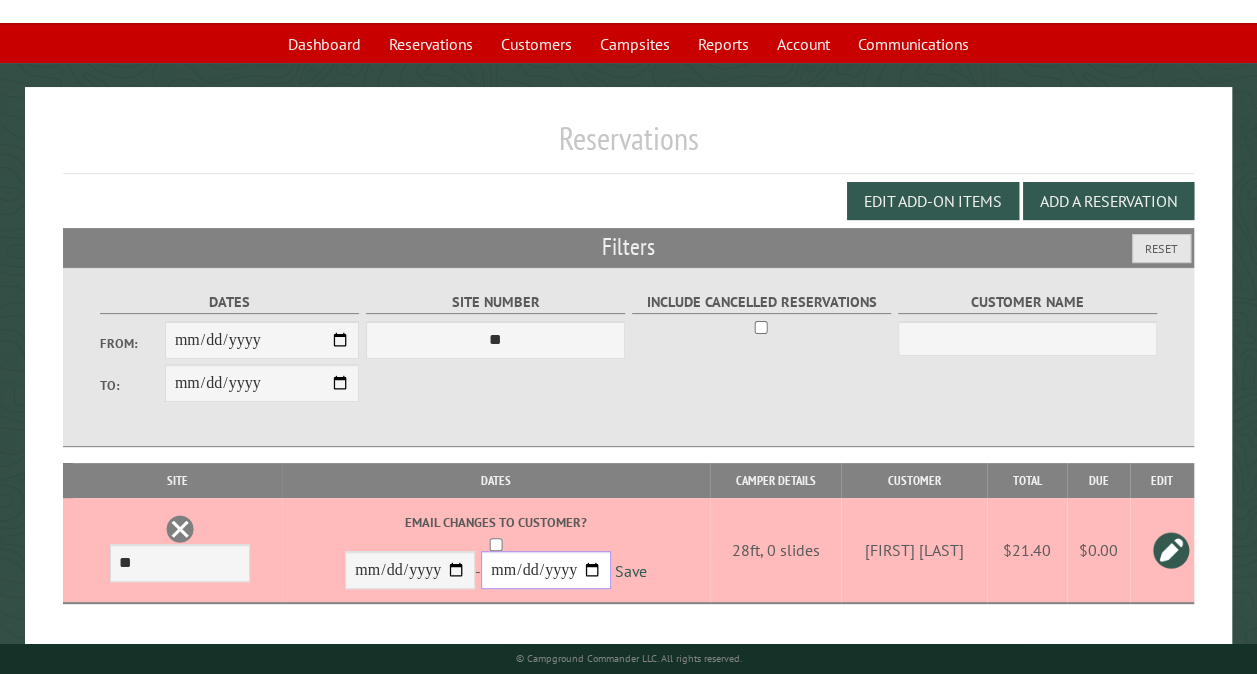 click on "**********" at bounding box center [546, 570] 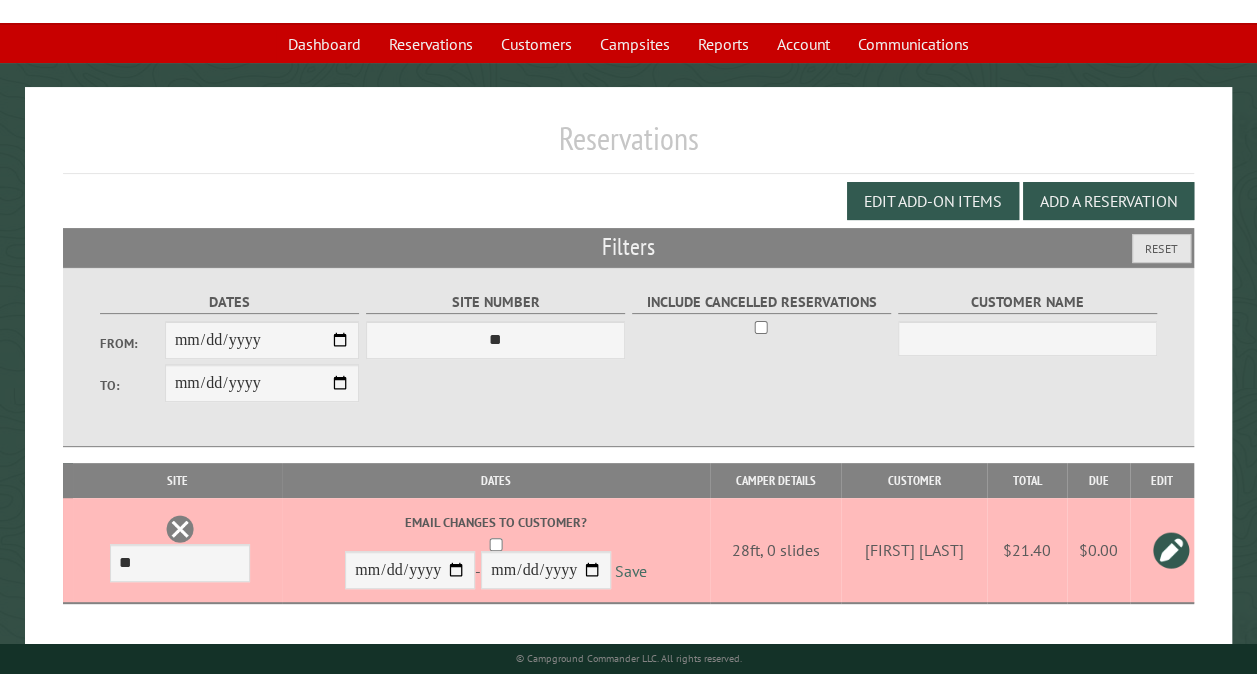 click on "Save" at bounding box center (631, 571) 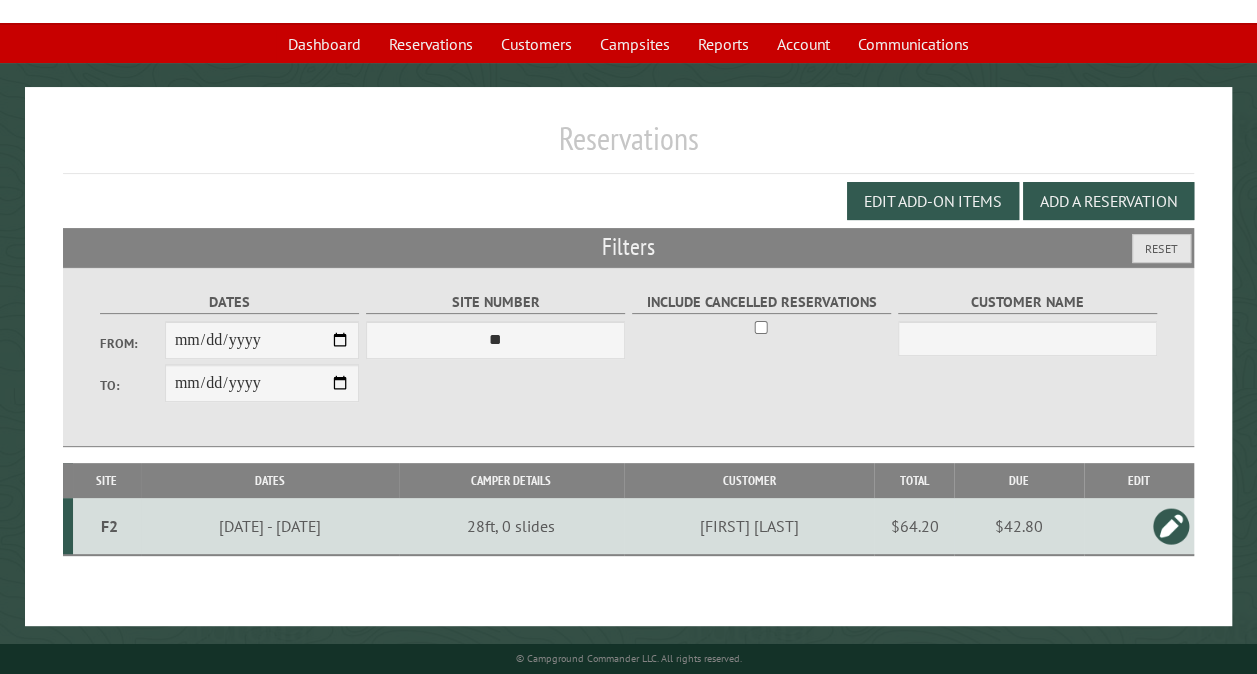 click at bounding box center (1171, 526) 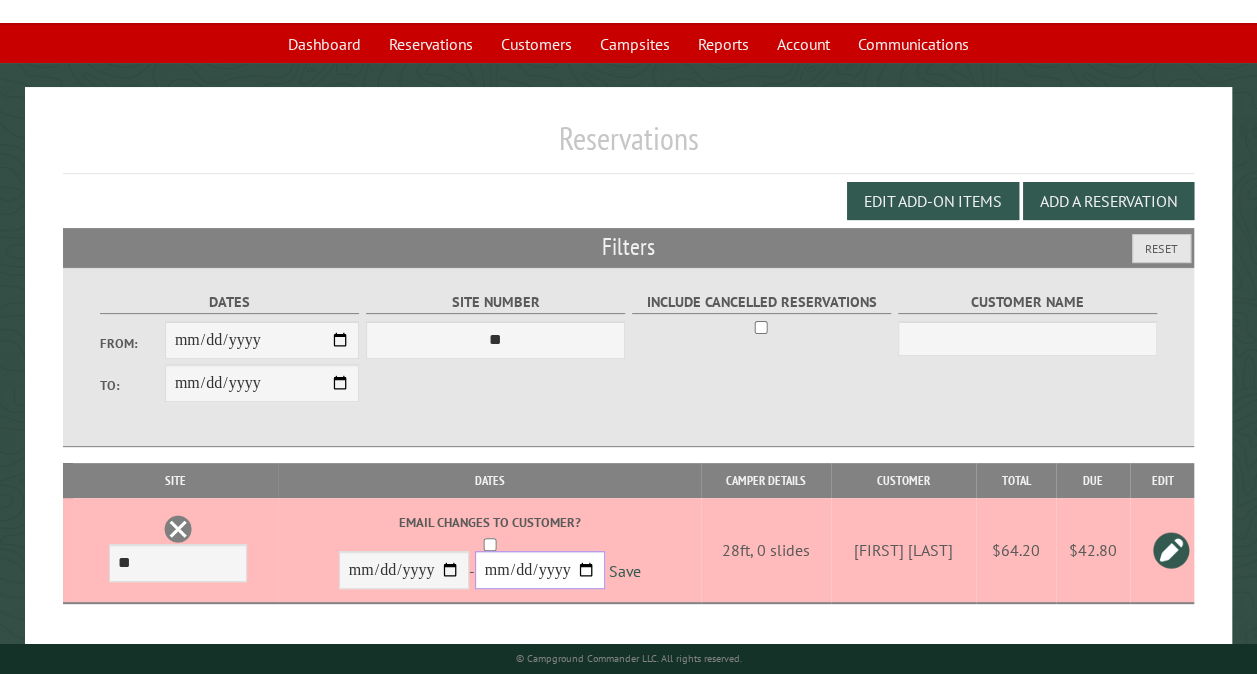 click on "**********" at bounding box center (540, 570) 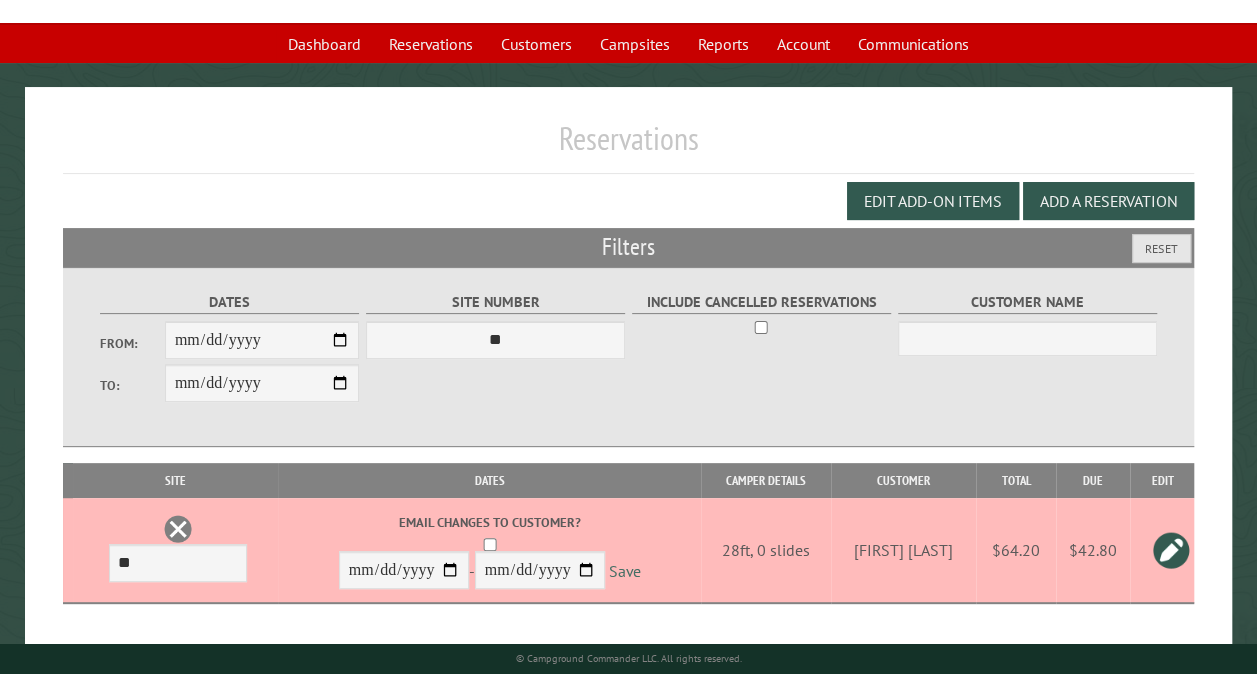 click on "Save" at bounding box center [625, 571] 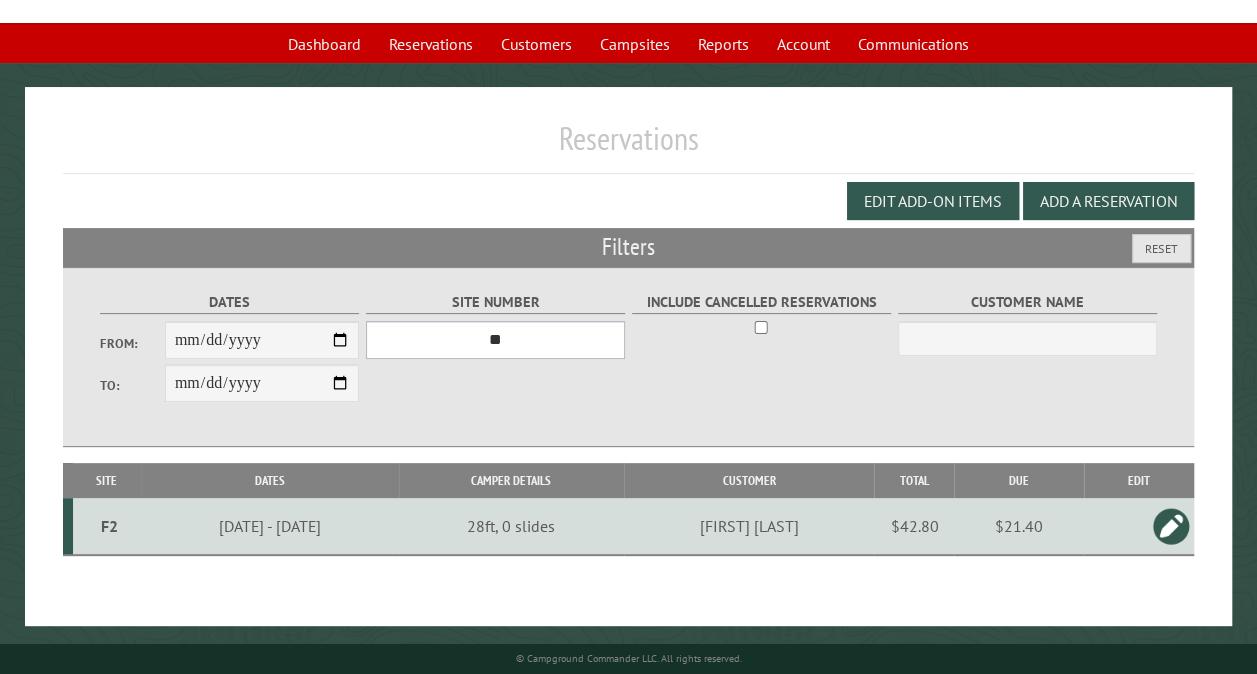 click on "*** ** ** ** ** ** ** ** ** ** *** *** *** *** ** ** ** ** ** ** ** ** ** *** *** ** ** ** ** ** ** ********* ** ** ** ** ** ** ** ** ** *** *** *** *** *** *** ** ** ** ** ** ** ** ** ** *** *** *** *** *** *** ** ** ** ** ** ** ** ** ** ** ** ** ** ** ** ** ** ** ** ** ** ** ** ** *** *** *** *** *** ***" at bounding box center (495, 340) 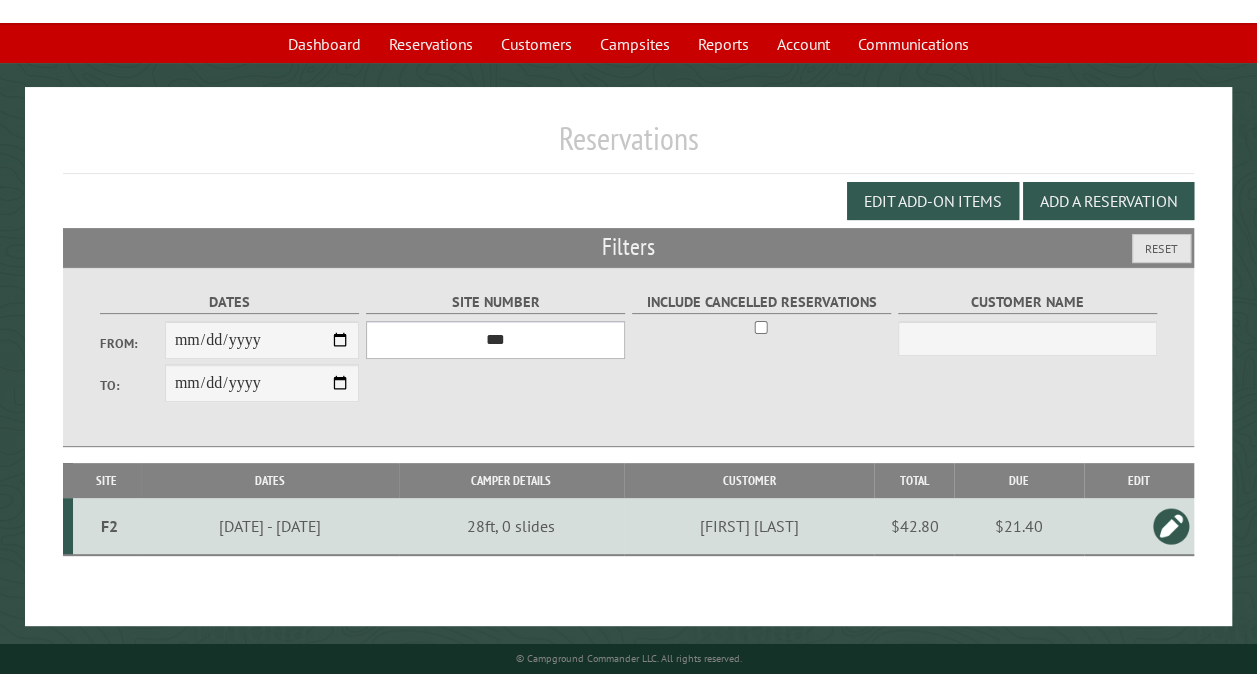 click on "*** ** ** ** ** ** ** ** ** ** *** *** *** *** ** ** ** ** ** ** ** ** ** *** *** ** ** ** ** ** ** ********* ** ** ** ** ** ** ** ** ** *** *** *** *** *** *** ** ** ** ** ** ** ** ** ** *** *** *** *** *** *** ** ** ** ** ** ** ** ** ** ** ** ** ** ** ** ** ** ** ** ** ** ** ** ** *** *** *** *** *** ***" at bounding box center (495, 340) 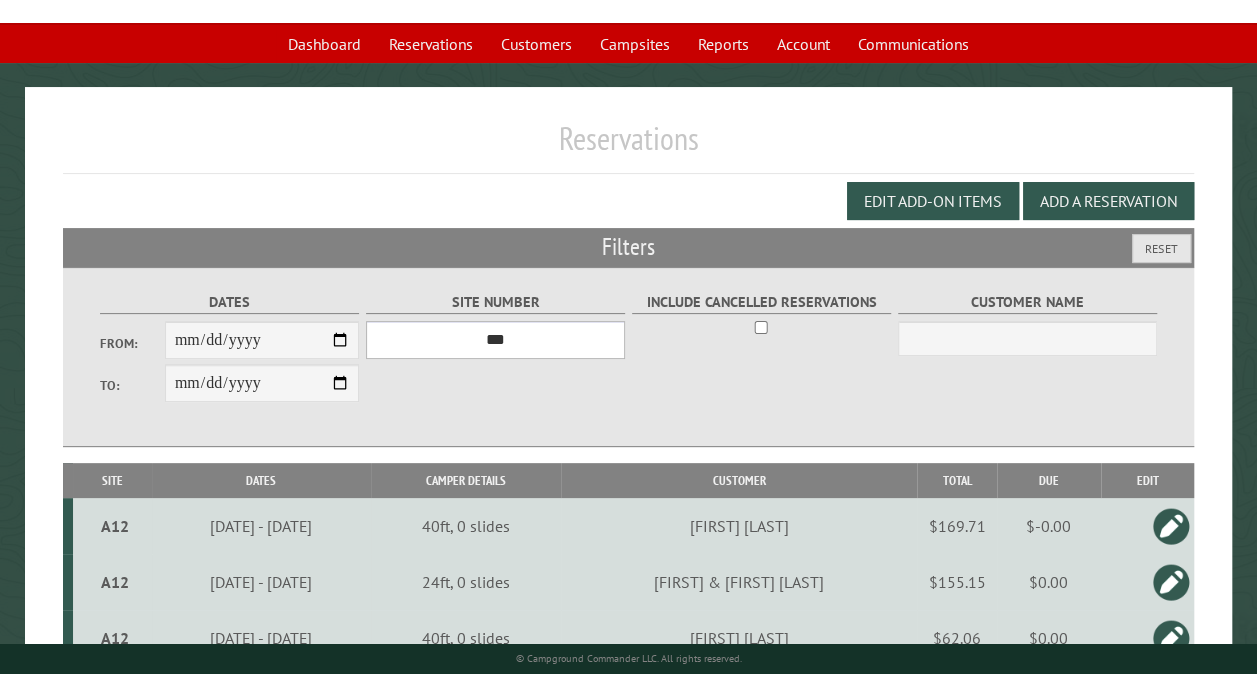 click on "A12" at bounding box center (115, 526) 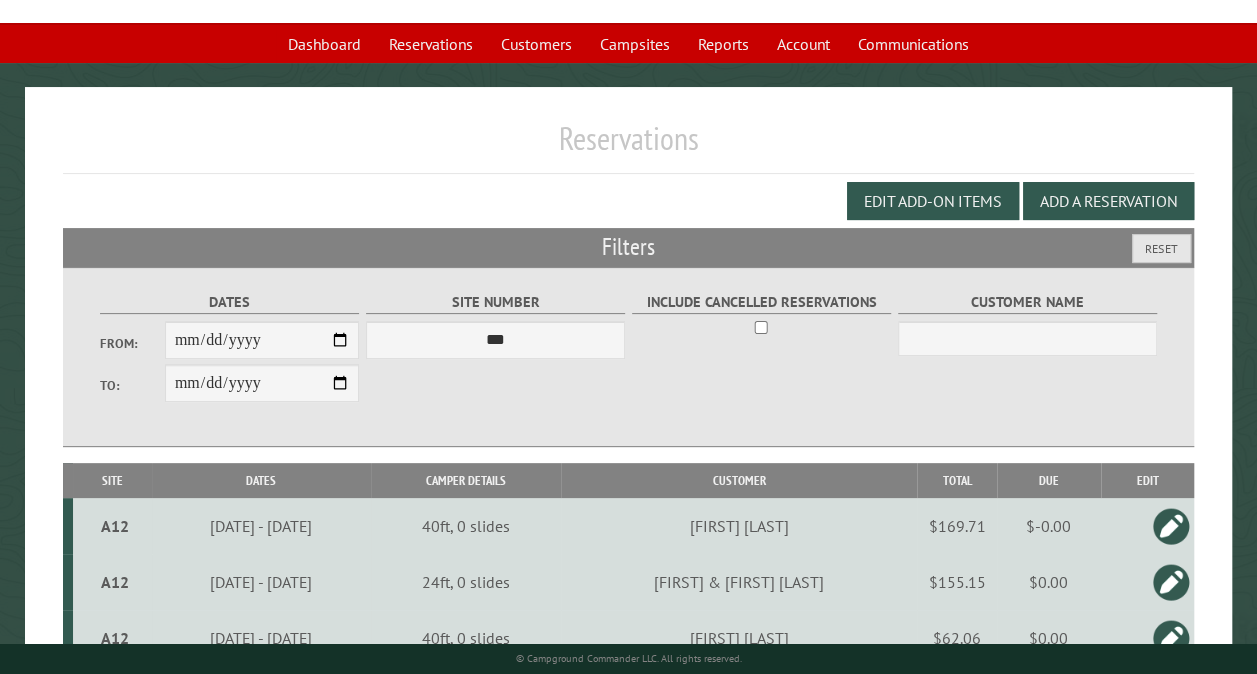 type on "*****" 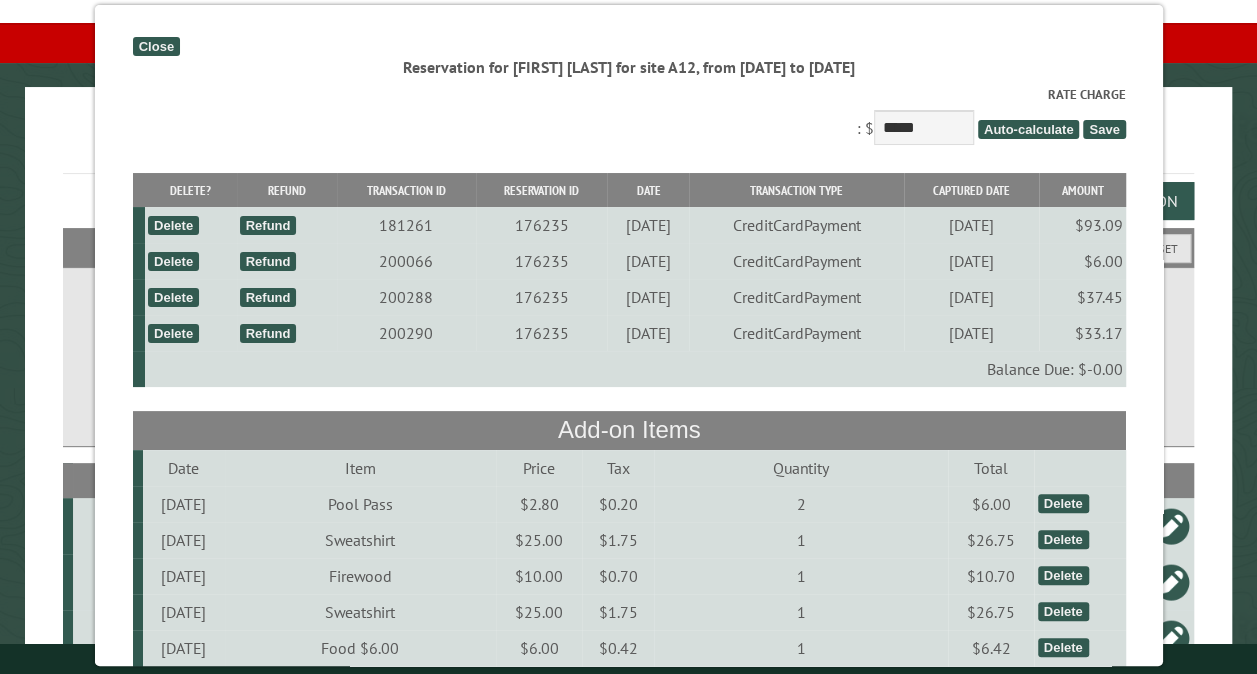 scroll, scrollTop: 469, scrollLeft: 0, axis: vertical 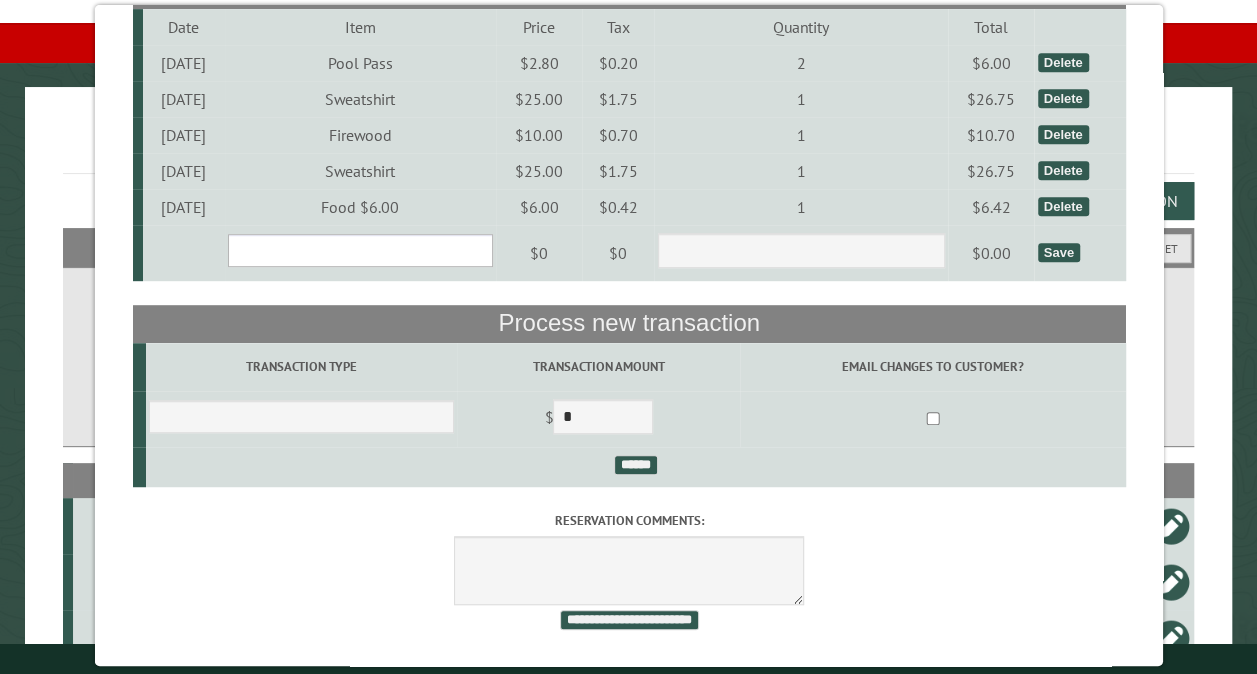 click on "**********" at bounding box center [359, 250] 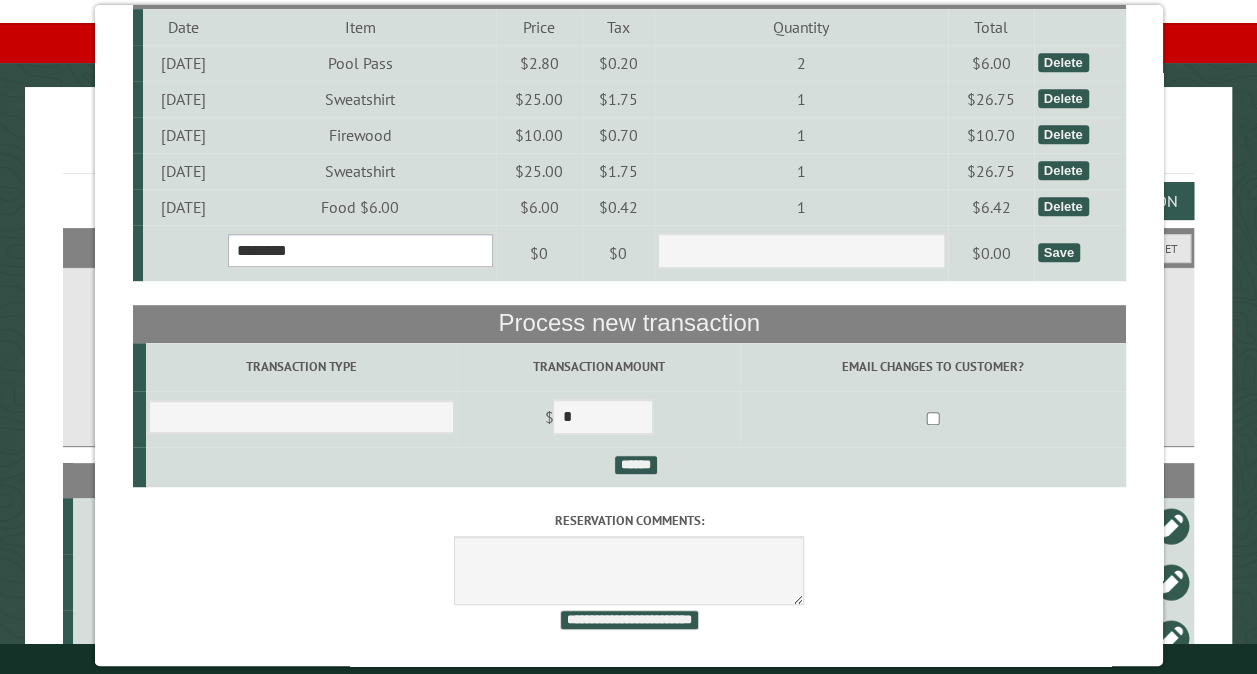 click on "**********" at bounding box center (359, 250) 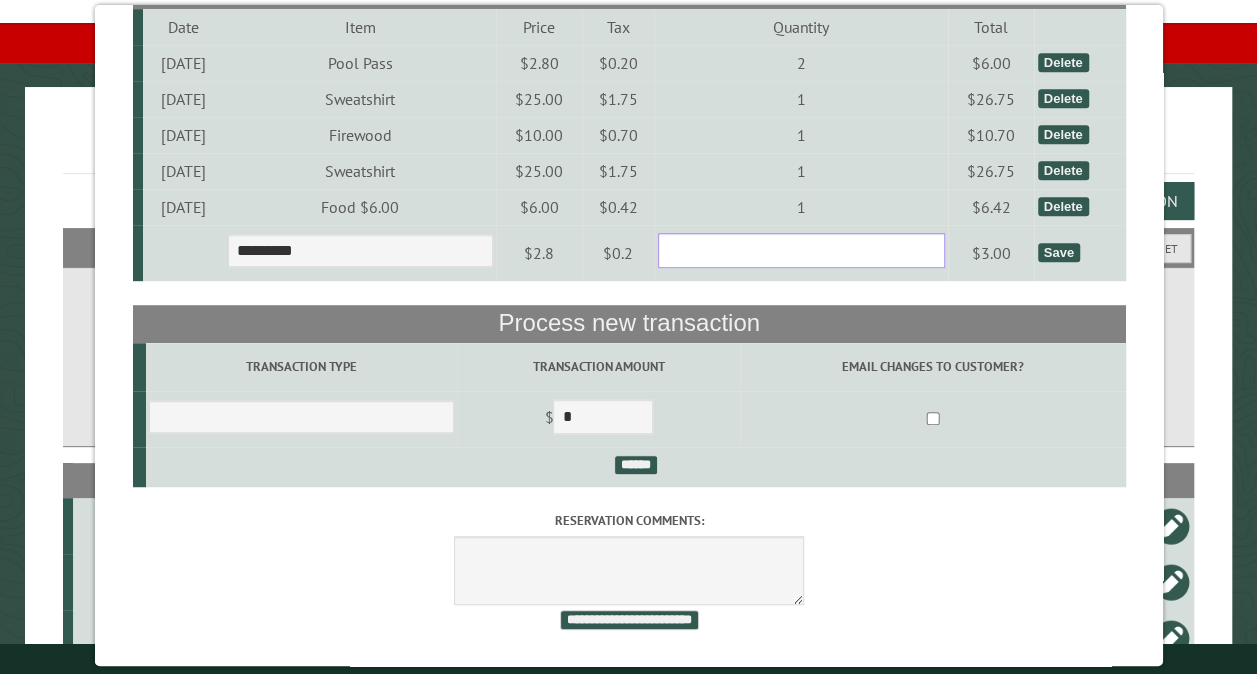 click on "*" at bounding box center [800, 250] 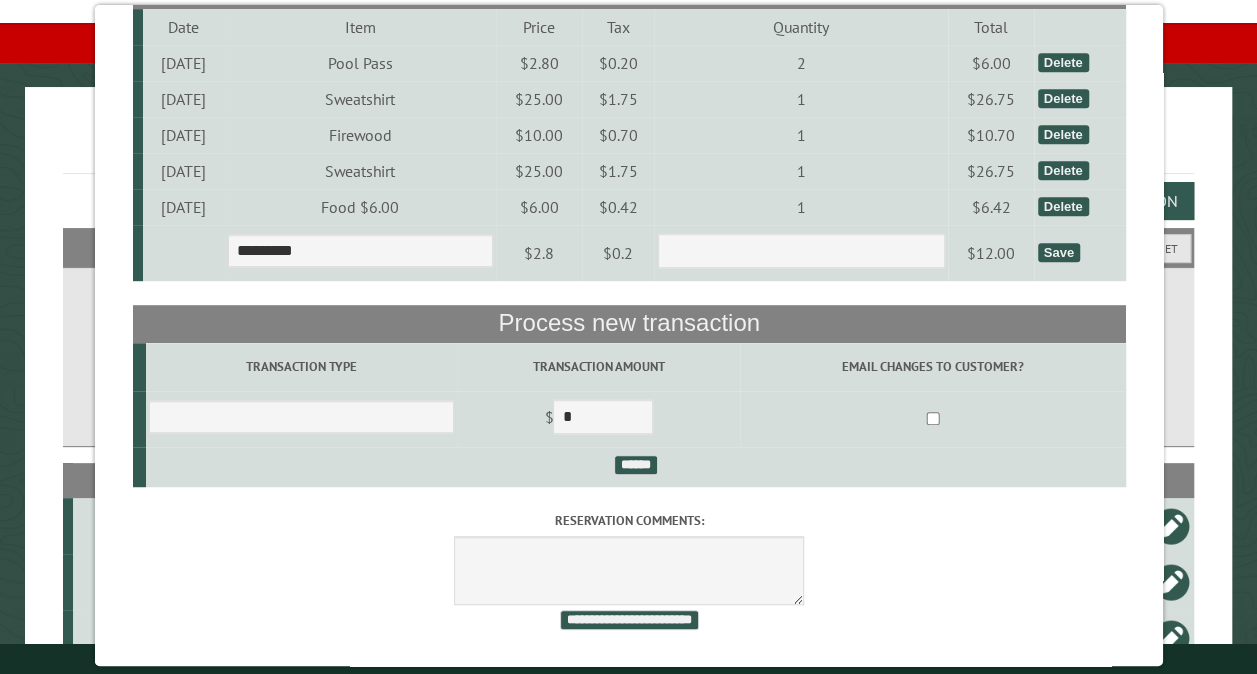 click on "Save" at bounding box center (1058, 252) 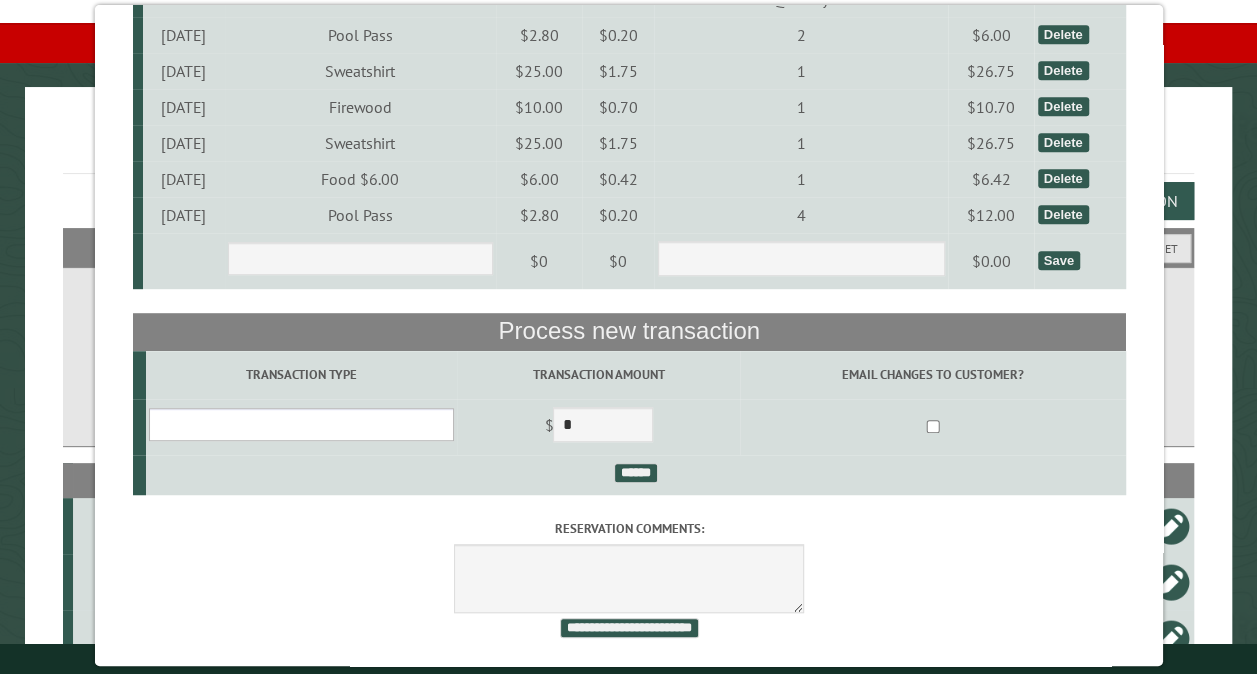 click on "**********" at bounding box center [300, 424] 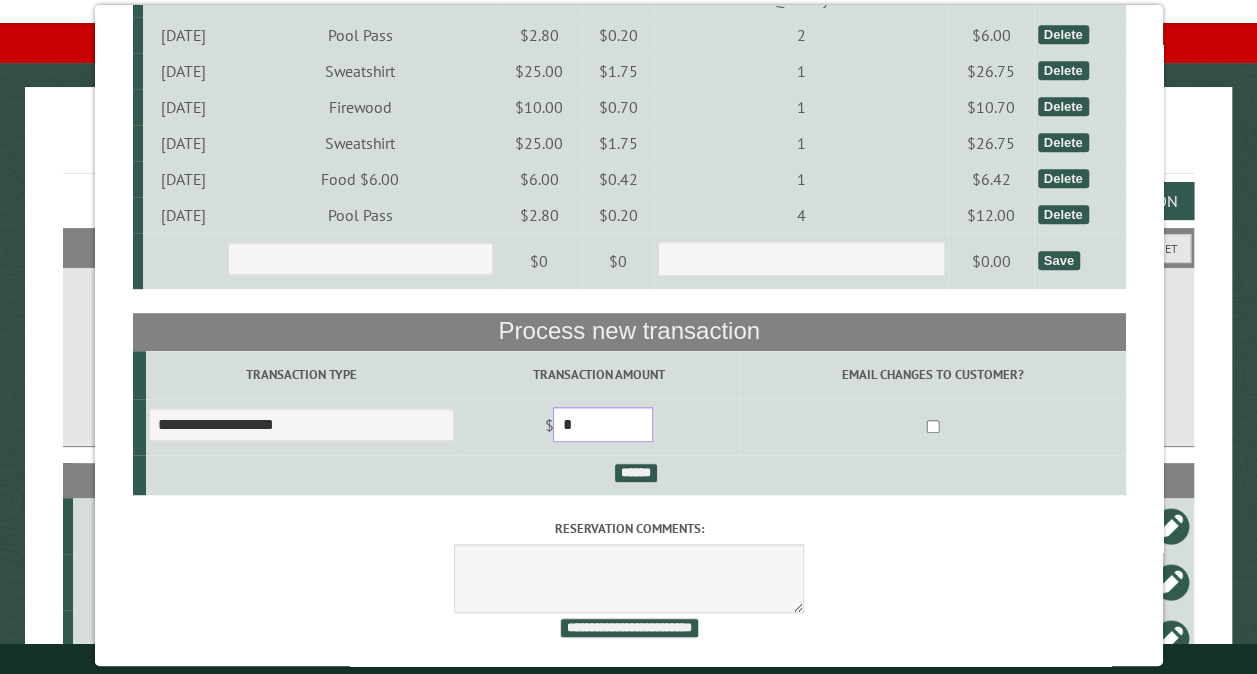 click on "*" at bounding box center [603, 424] 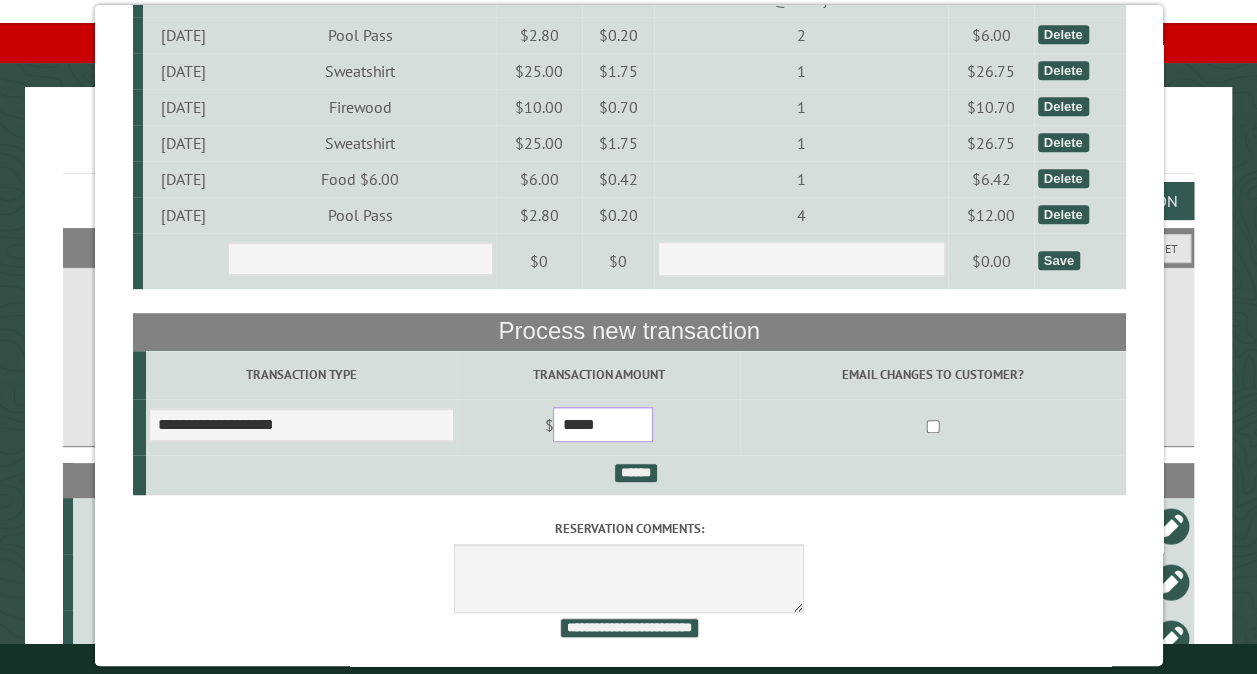 type on "*****" 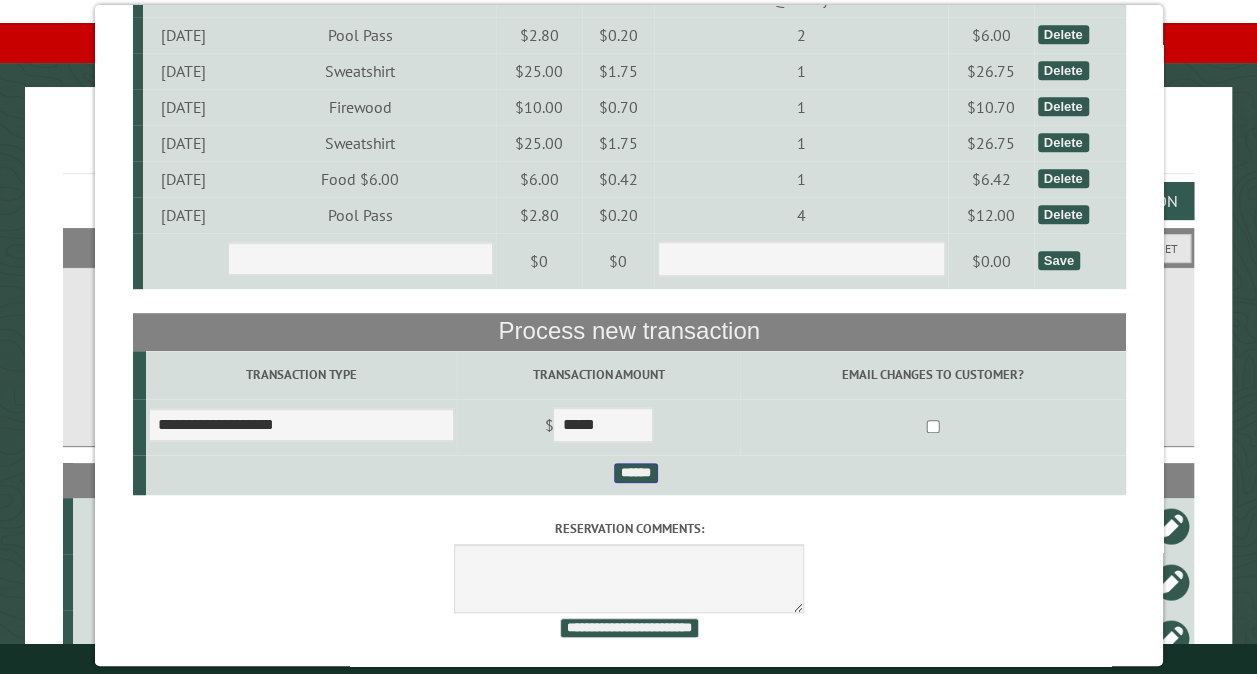 click on "******" at bounding box center [635, 473] 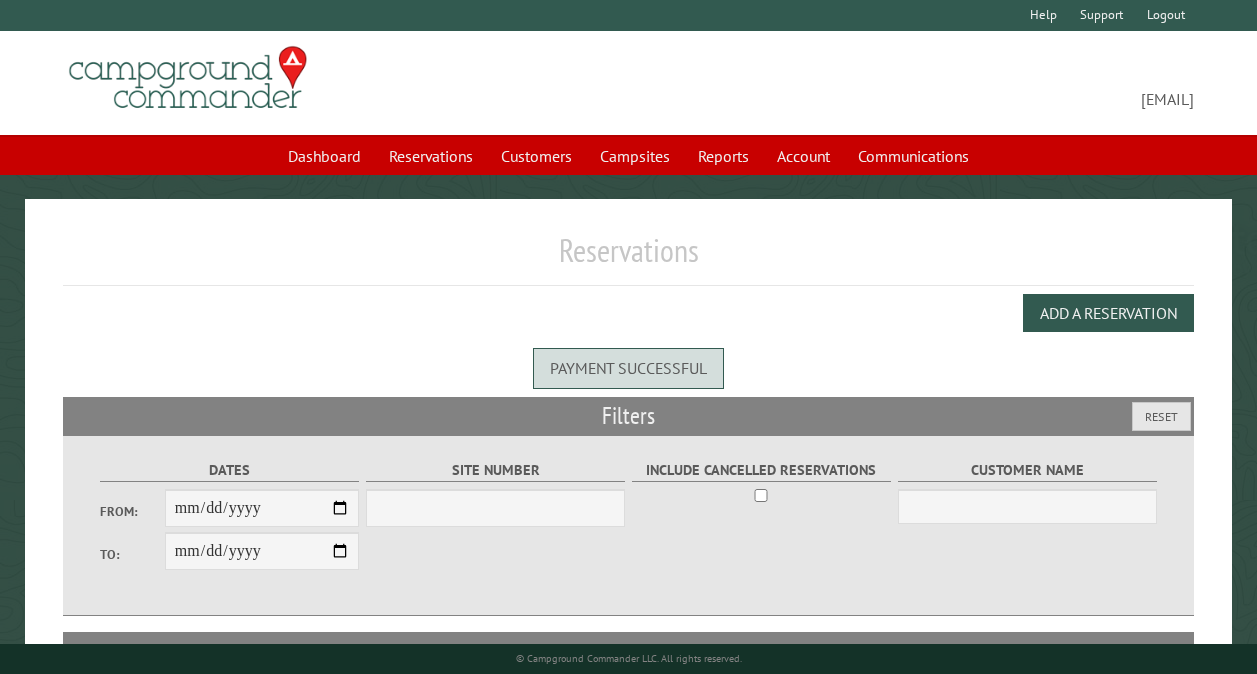 scroll, scrollTop: 0, scrollLeft: 0, axis: both 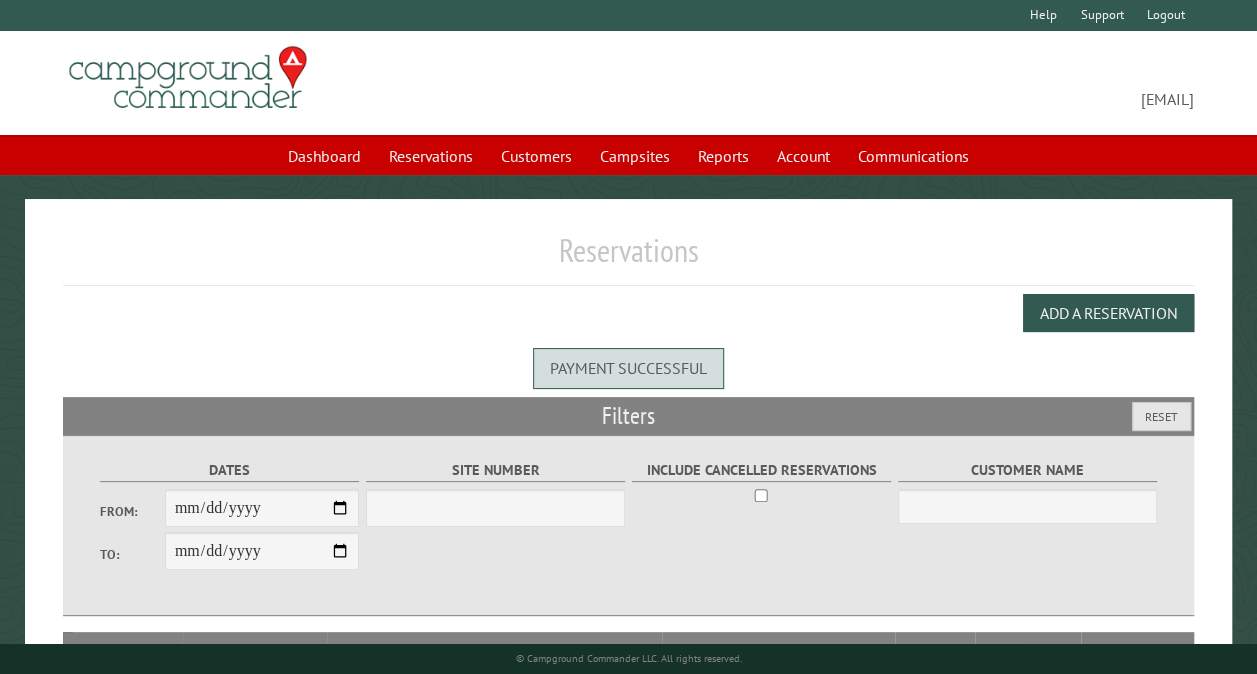 select on "***" 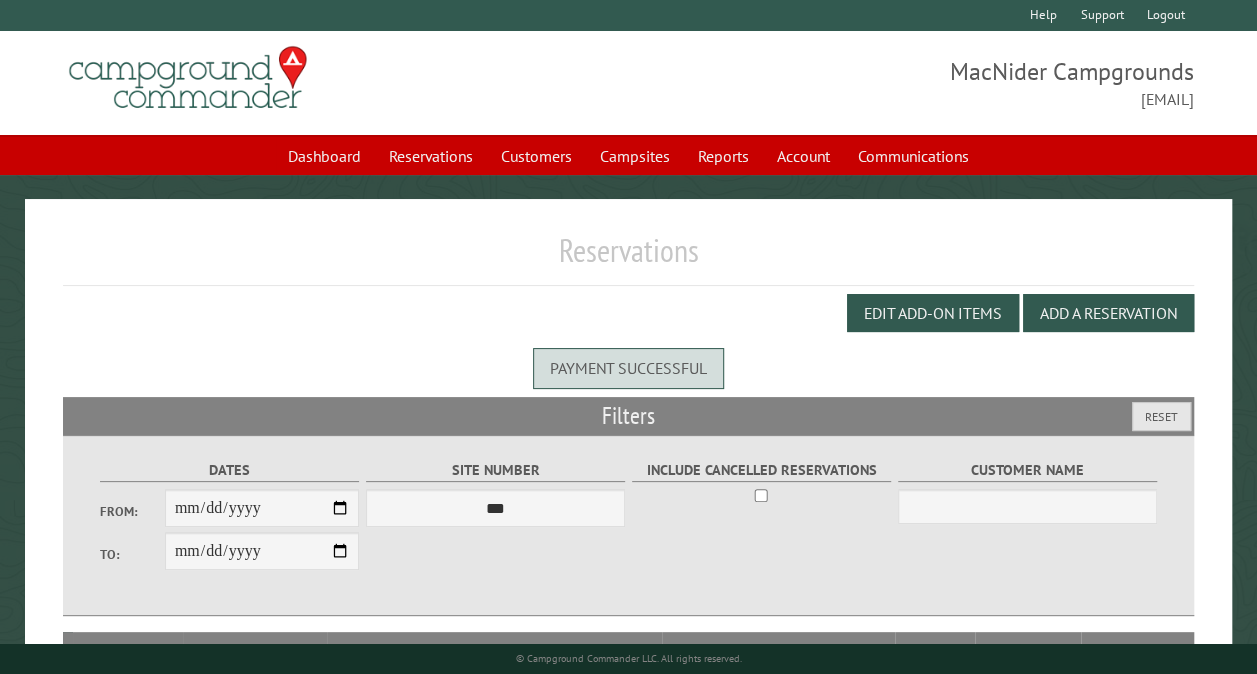 click on "From:" at bounding box center (262, 508) 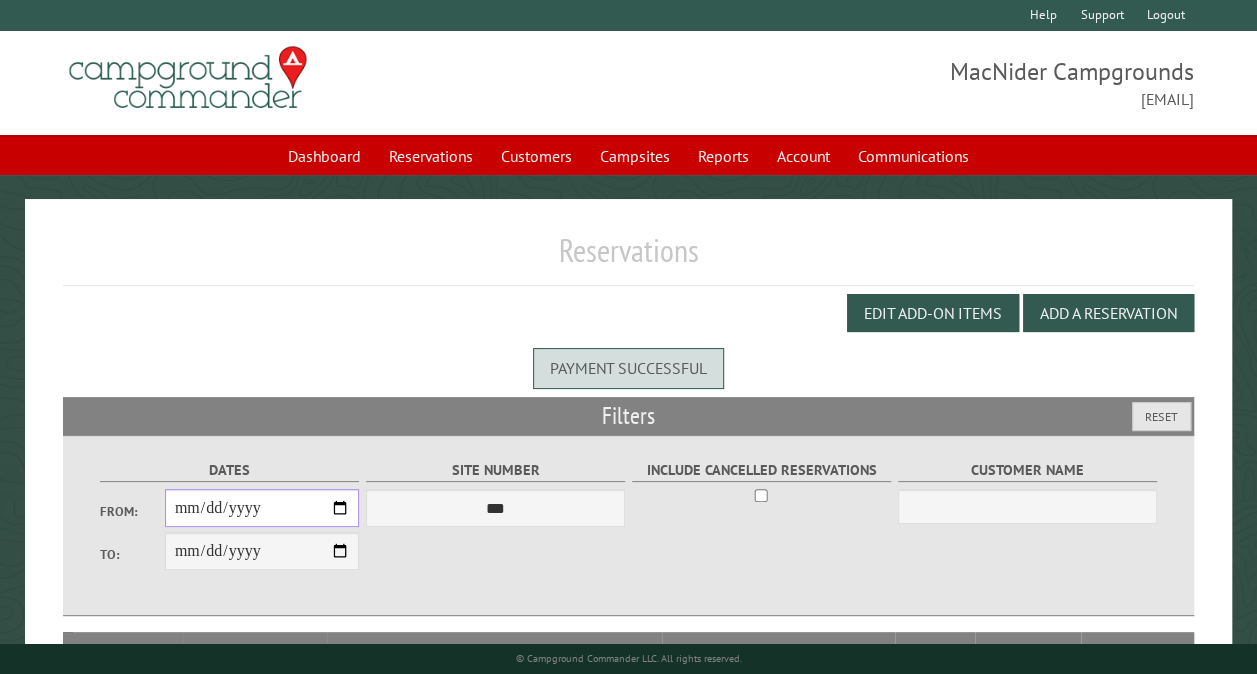 type on "**********" 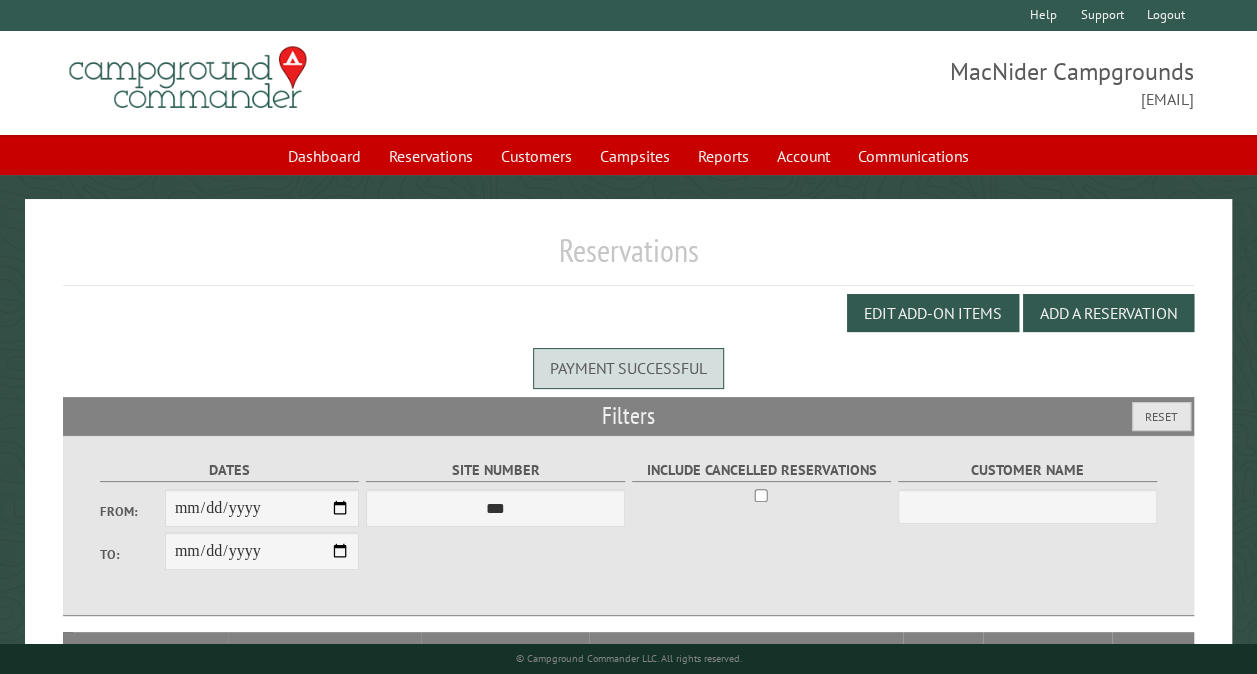 click on "**********" at bounding box center [262, 551] 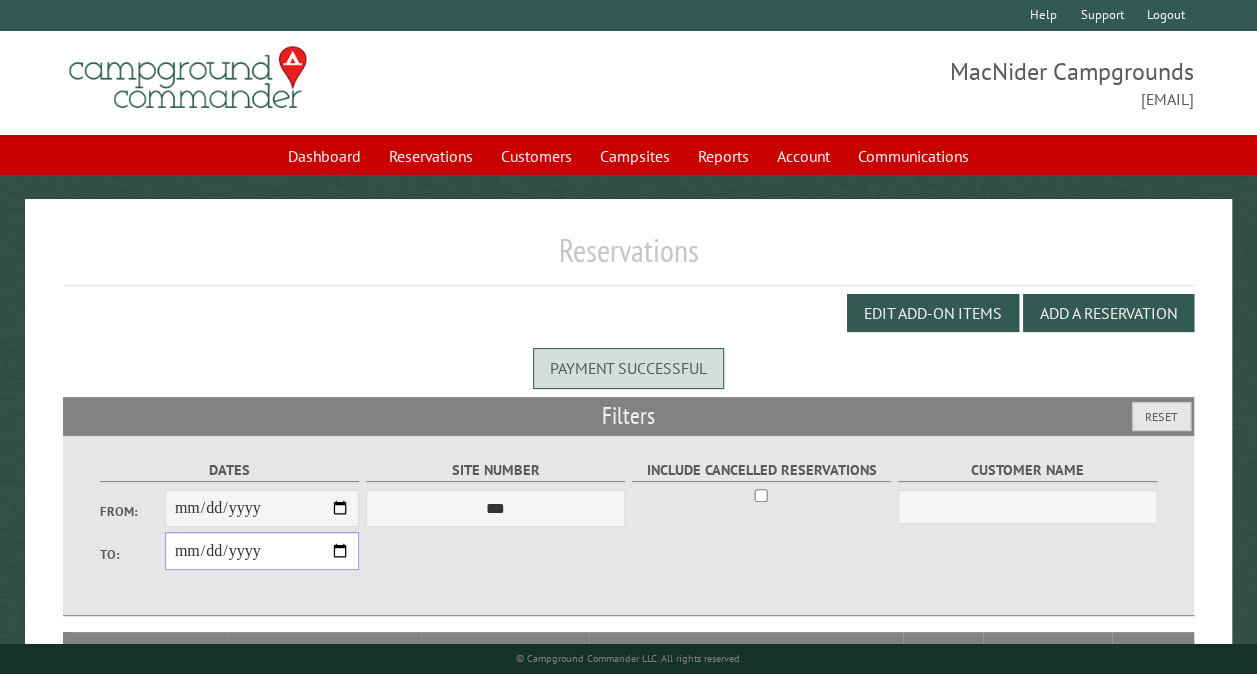 type on "**********" 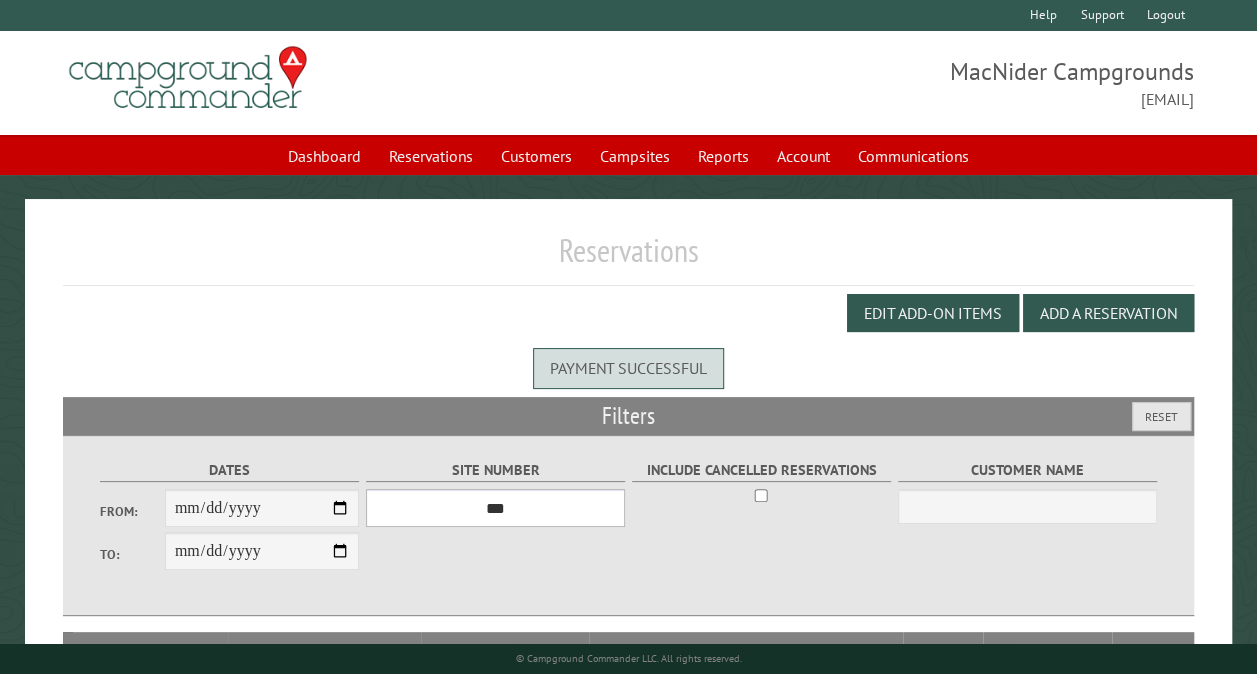 click on "*** ** ** ** ** ** ** ** ** ** *** *** *** *** ** ** ** ** ** ** ** ** ** *** *** ** ** ** ** ** ** ********* ** ** ** ** ** ** ** ** ** *** *** *** *** *** *** ** ** ** ** ** ** ** ** ** *** *** *** *** *** *** ** ** ** ** ** ** ** ** ** ** ** ** ** ** ** ** ** ** ** ** ** ** ** ** *** *** *** *** *** ***" at bounding box center [495, 508] 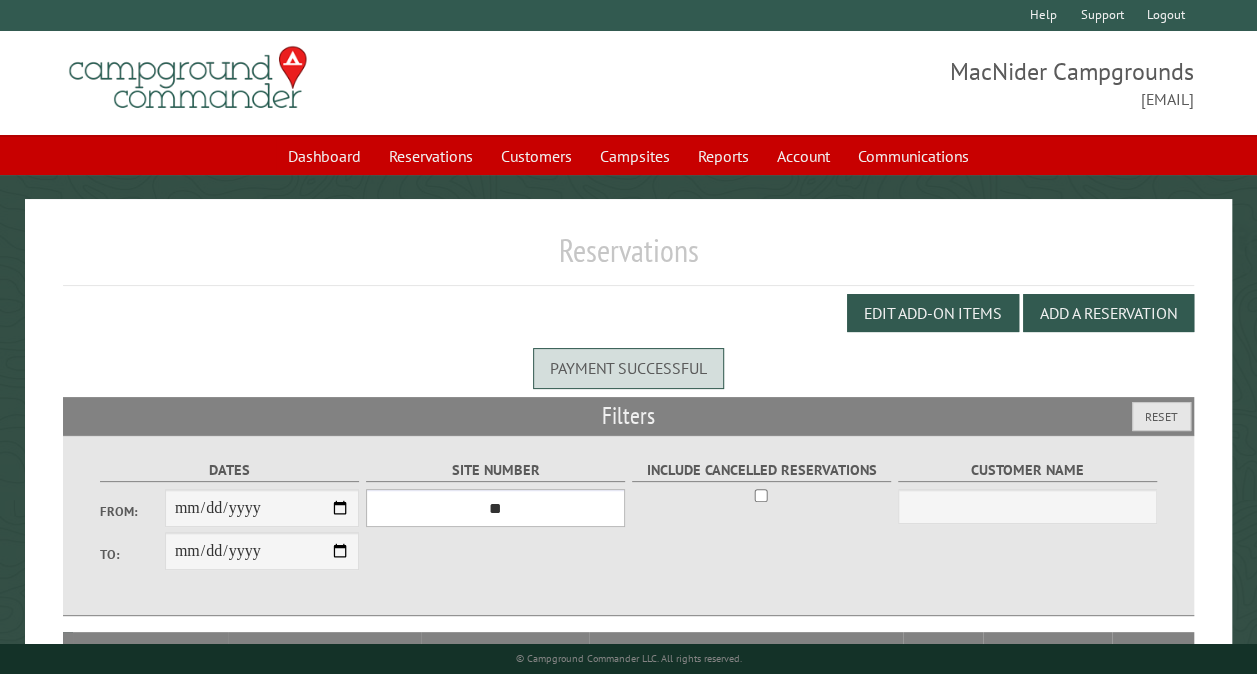click on "*** ** ** ** ** ** ** ** ** ** *** *** *** *** ** ** ** ** ** ** ** ** ** *** *** ** ** ** ** ** ** ********* ** ** ** ** ** ** ** ** ** *** *** *** *** *** *** ** ** ** ** ** ** ** ** ** *** *** *** *** *** *** ** ** ** ** ** ** ** ** ** ** ** ** ** ** ** ** ** ** ** ** ** ** ** ** *** *** *** *** *** ***" at bounding box center [495, 508] 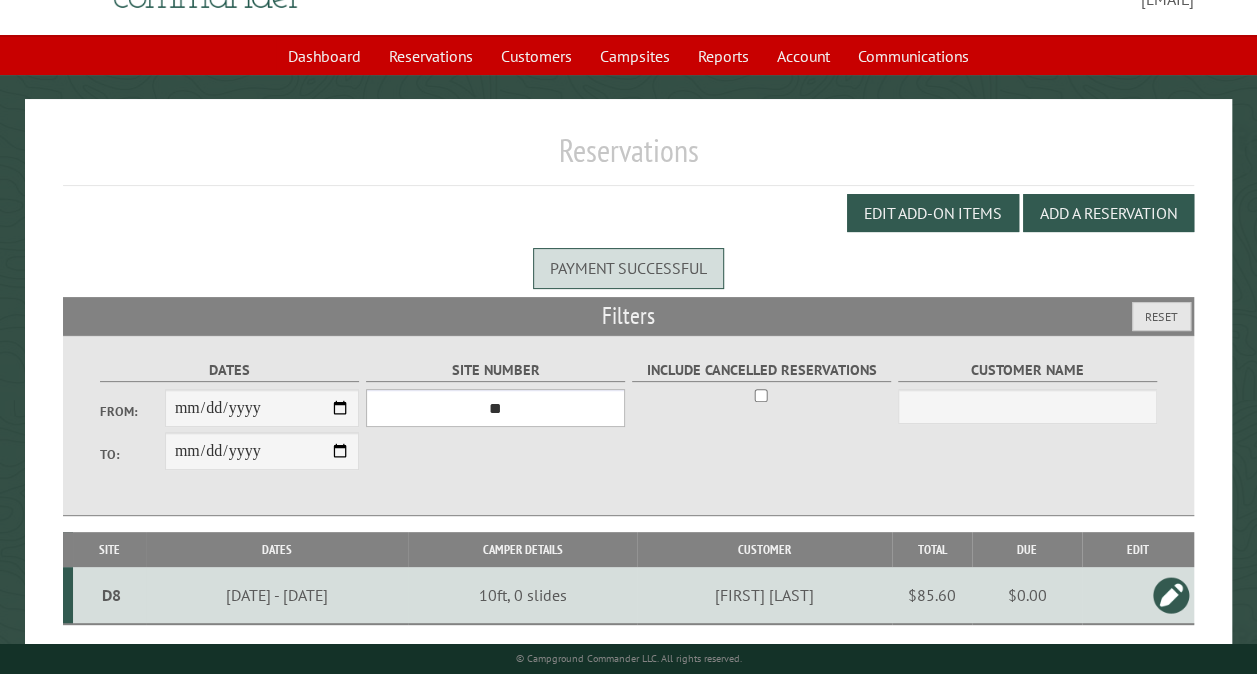 scroll, scrollTop: 120, scrollLeft: 0, axis: vertical 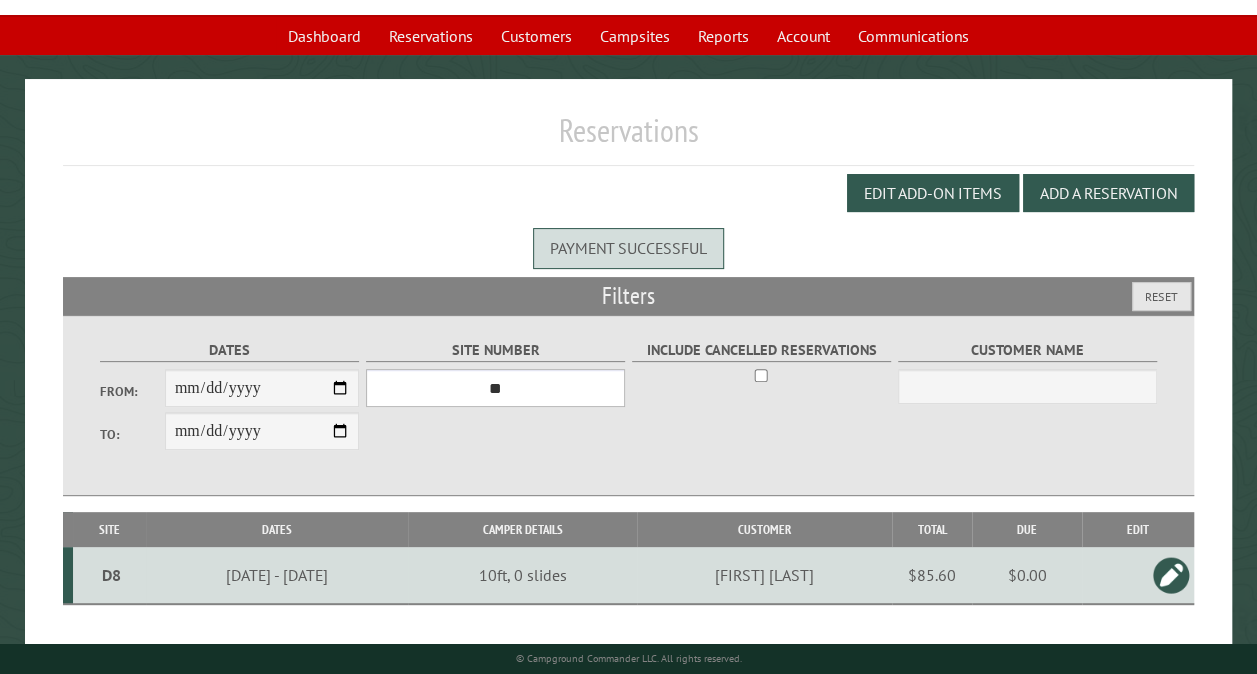 click on "*** ** ** ** ** ** ** ** ** ** *** *** *** *** ** ** ** ** ** ** ** ** ** *** *** ** ** ** ** ** ** ********* ** ** ** ** ** ** ** ** ** *** *** *** *** *** *** ** ** ** ** ** ** ** ** ** *** *** *** *** *** *** ** ** ** ** ** ** ** ** ** ** ** ** ** ** ** ** ** ** ** ** ** ** ** ** *** *** *** *** *** ***" at bounding box center (495, 388) 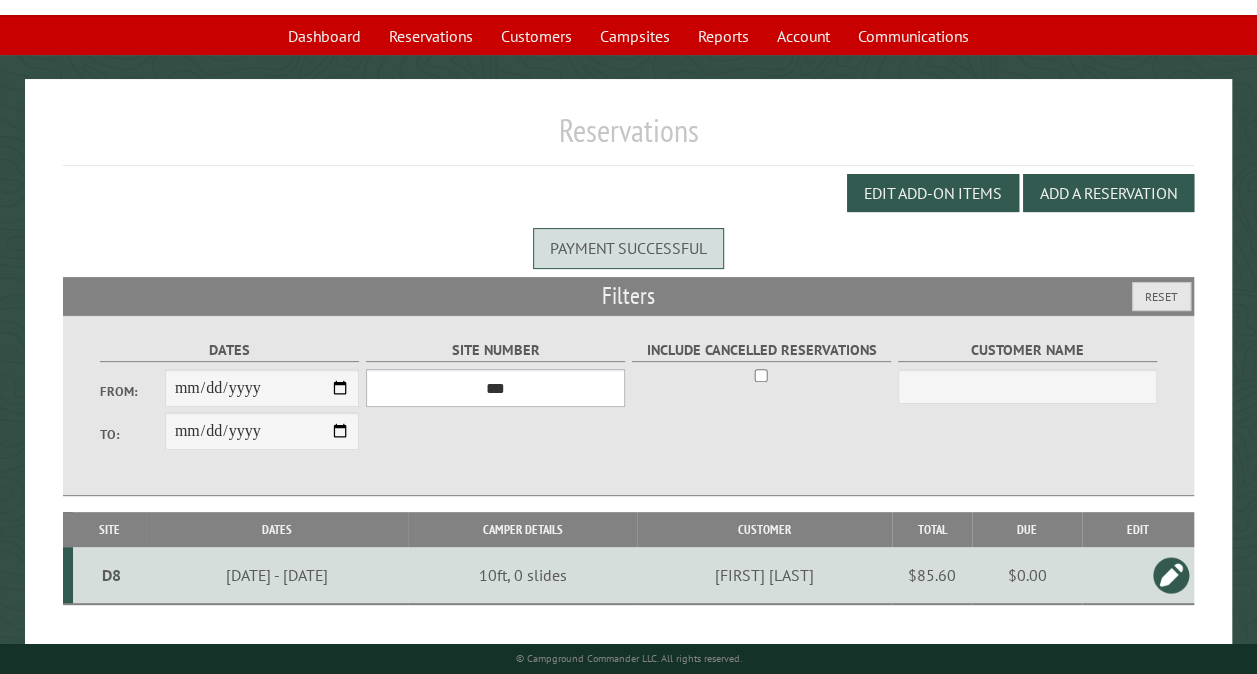 click on "*** ** ** ** ** ** ** ** ** ** *** *** *** *** ** ** ** ** ** ** ** ** ** *** *** ** ** ** ** ** ** ********* ** ** ** ** ** ** ** ** ** *** *** *** *** *** *** ** ** ** ** ** ** ** ** ** *** *** *** *** *** *** ** ** ** ** ** ** ** ** ** ** ** ** ** ** ** ** ** ** ** ** ** ** ** ** *** *** *** *** *** ***" at bounding box center [495, 388] 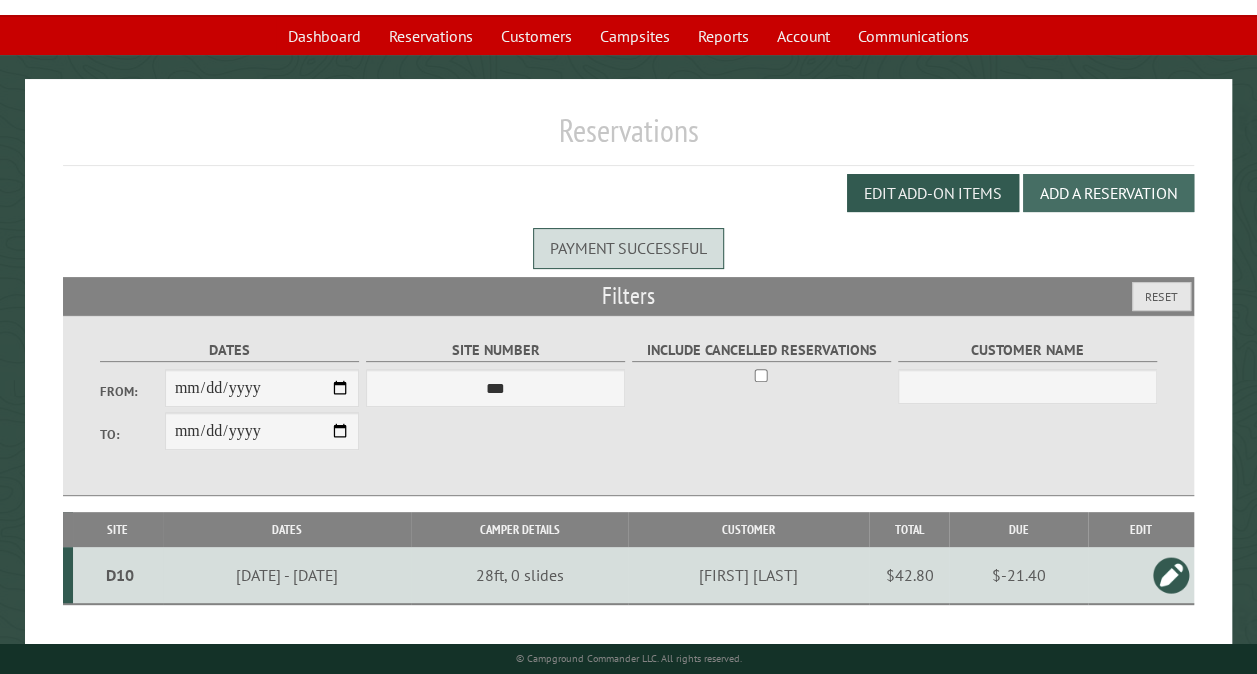 click on "Add a Reservation" at bounding box center (1108, 193) 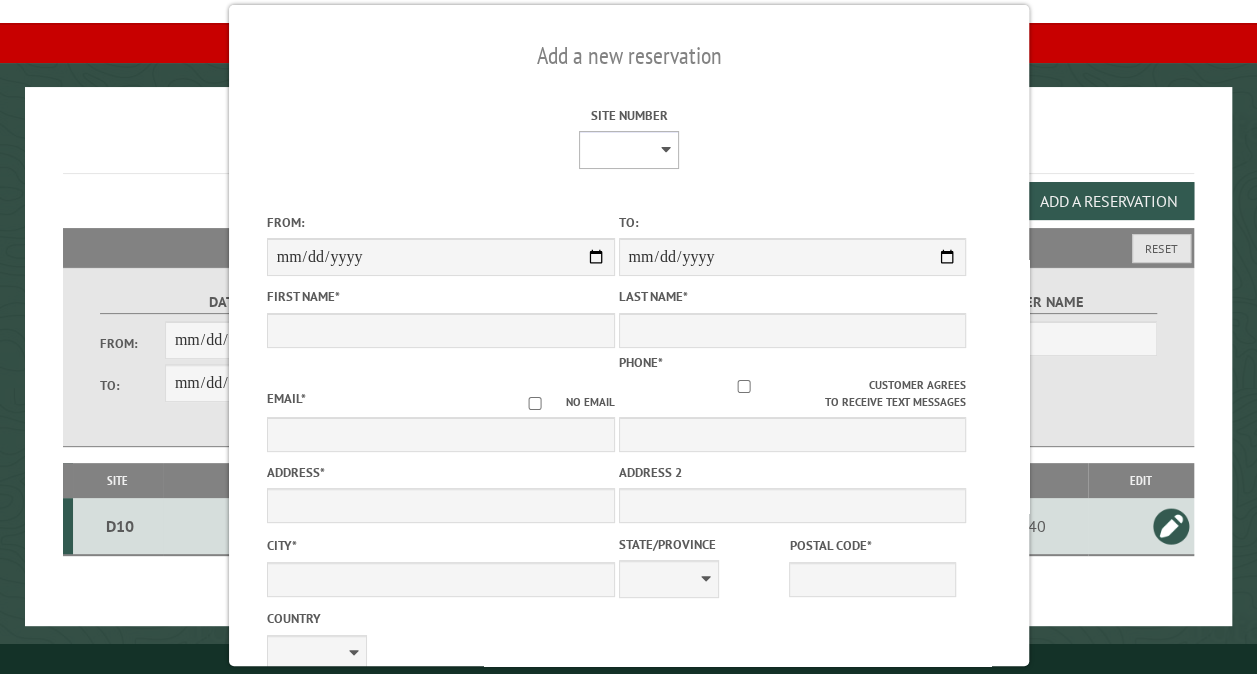 click on "** ** ** ** ** ** ** ** ** *** *** *** *** ** ** ** ** ** ** ** ** ** *** *** ** ** ** ** ** ** ********* ** ** ** ** ** ** ** ** ** *** *** *** *** *** *** ** ** ** ** ** ** ** ** ** *** *** *** *** *** *** ** ** ** ** ** ** ** ** ** ** ** ** ** ** ** ** ** ** ** ** ** ** ** ** *** *** *** *** *** ***" at bounding box center (628, 150) 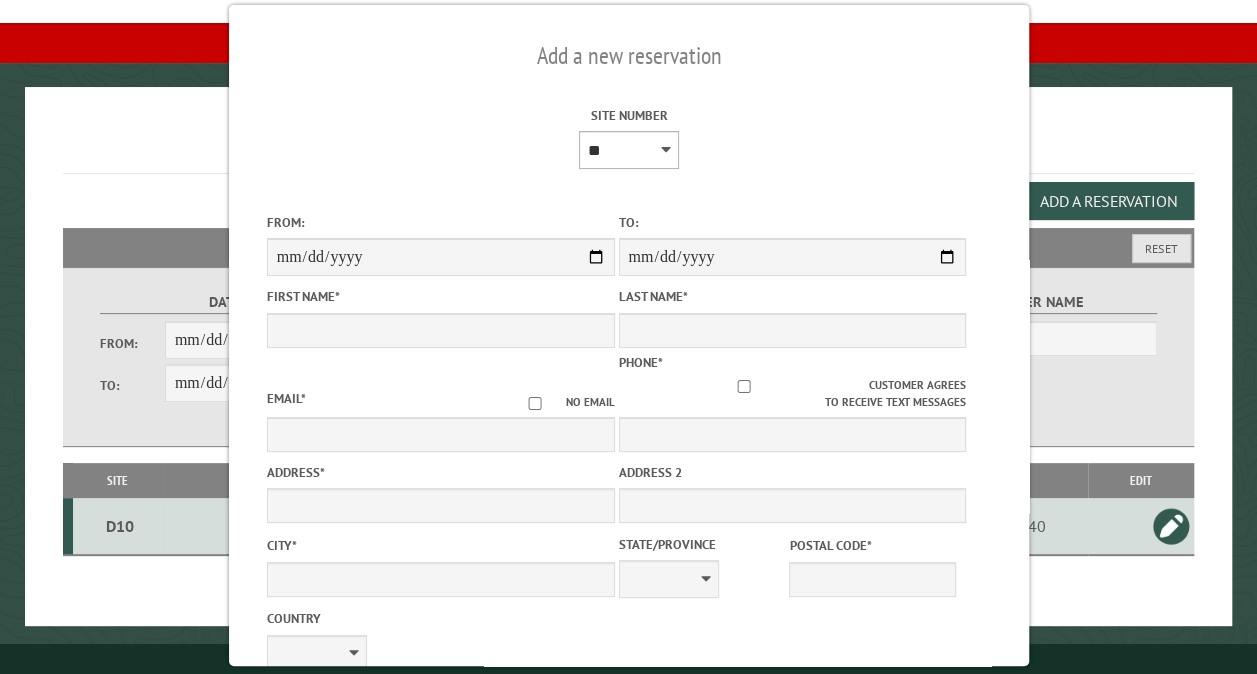 click on "** ** ** ** ** ** ** ** ** *** *** *** *** ** ** ** ** ** ** ** ** ** *** *** ** ** ** ** ** ** ********* ** ** ** ** ** ** ** ** ** *** *** *** *** *** *** ** ** ** ** ** ** ** ** ** *** *** *** *** *** *** ** ** ** ** ** ** ** ** ** ** ** ** ** ** ** ** ** ** ** ** ** ** ** ** *** *** *** *** *** ***" at bounding box center [628, 150] 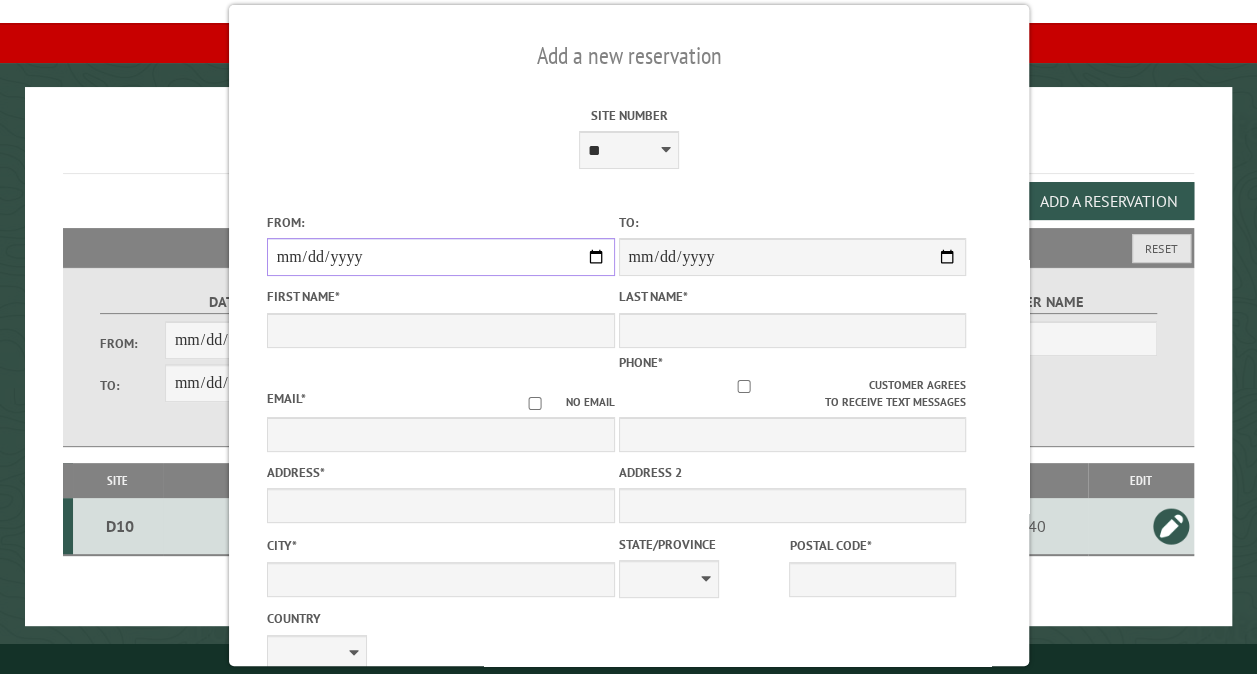 click on "From:" at bounding box center [440, 257] 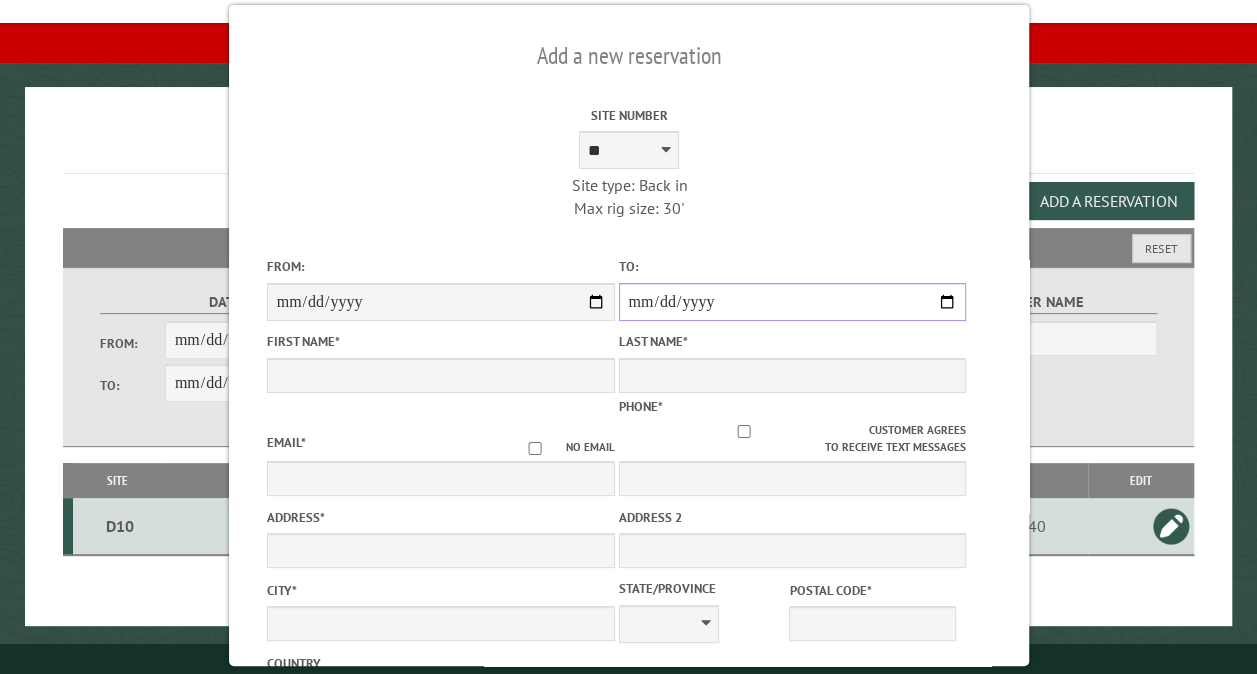 click on "**********" at bounding box center (792, 302) 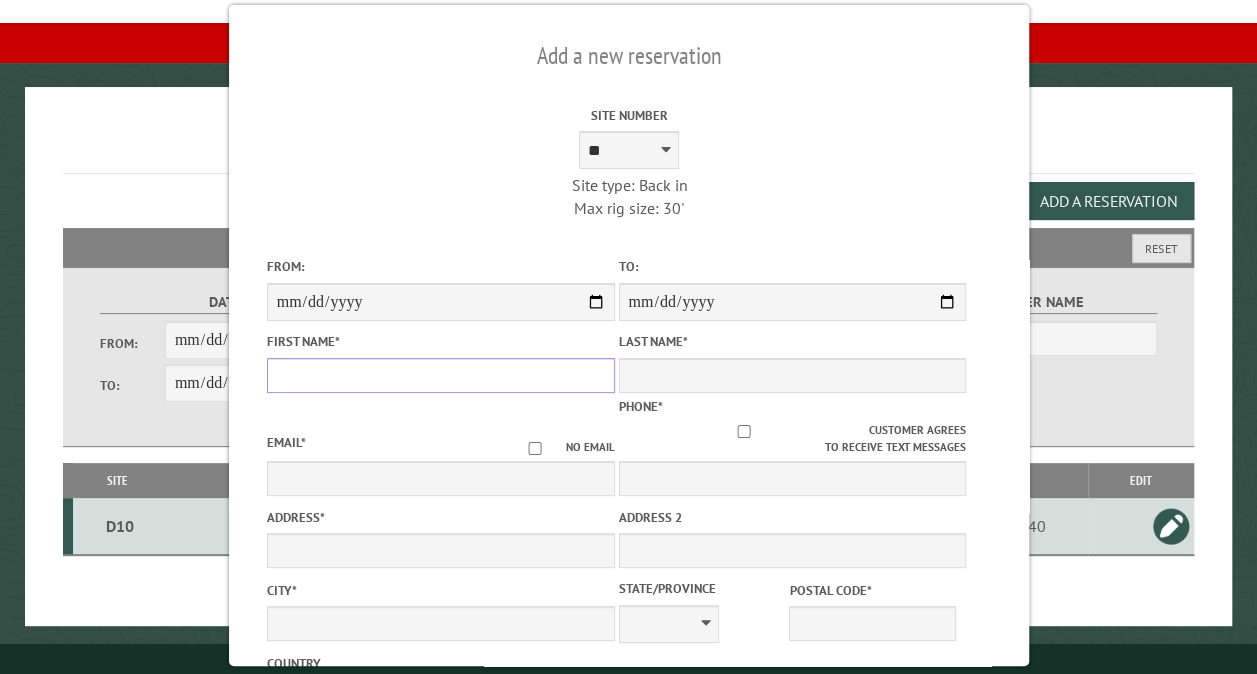 click on "First Name *" at bounding box center [440, 375] 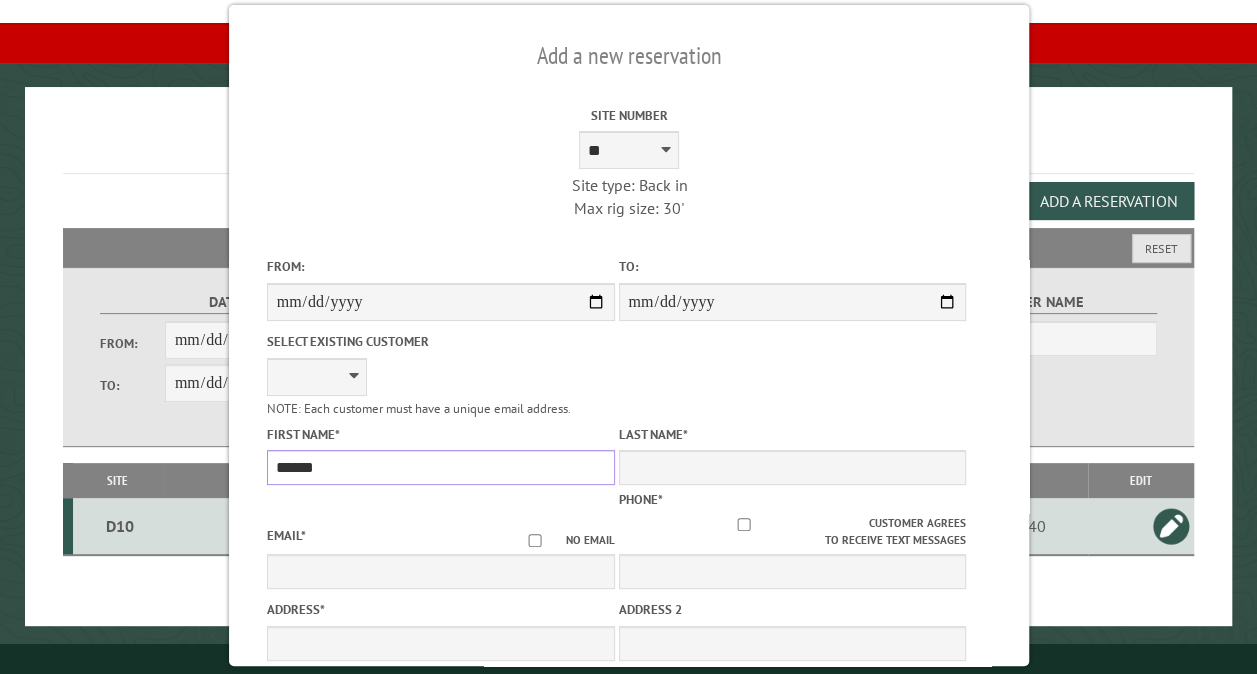 type on "******" 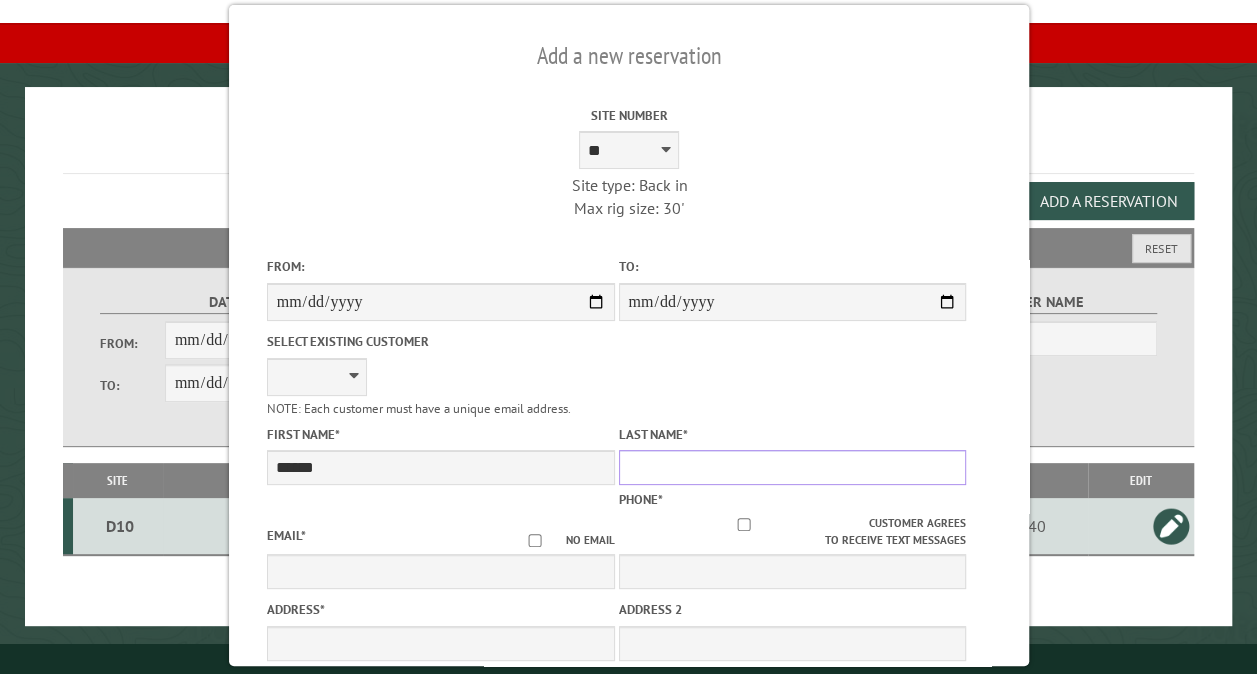 click on "Last Name *" at bounding box center (792, 467) 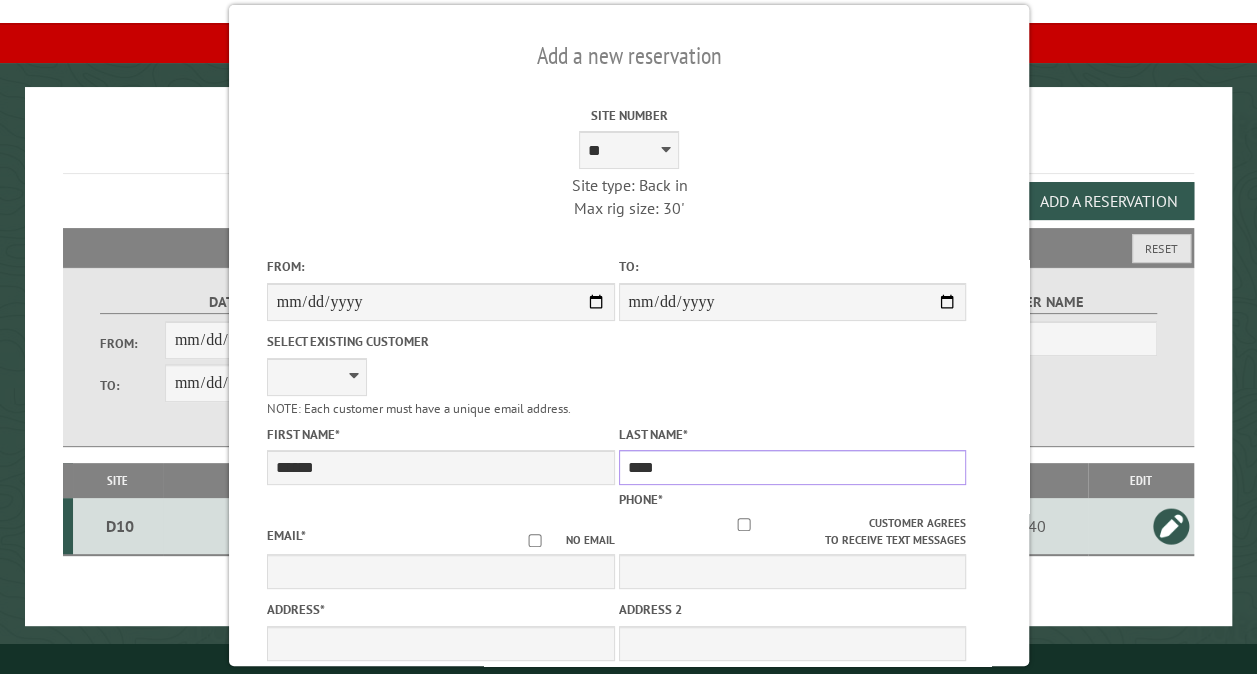 type on "****" 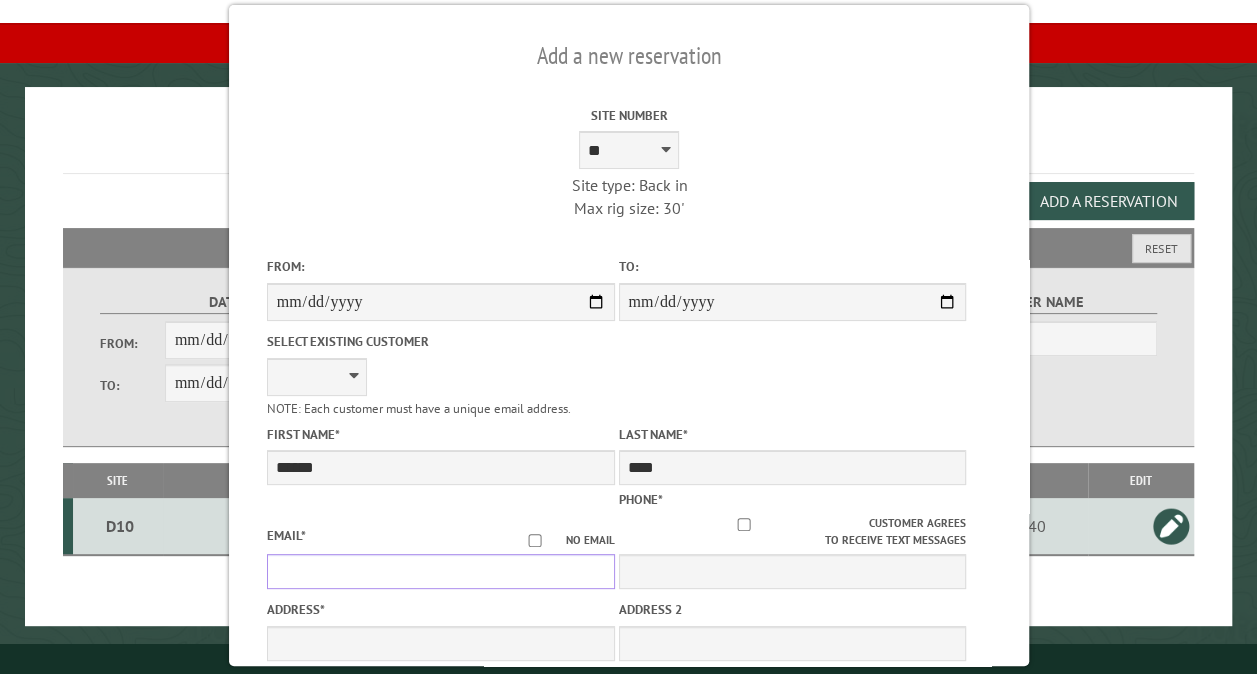 click on "Email *" at bounding box center (440, 571) 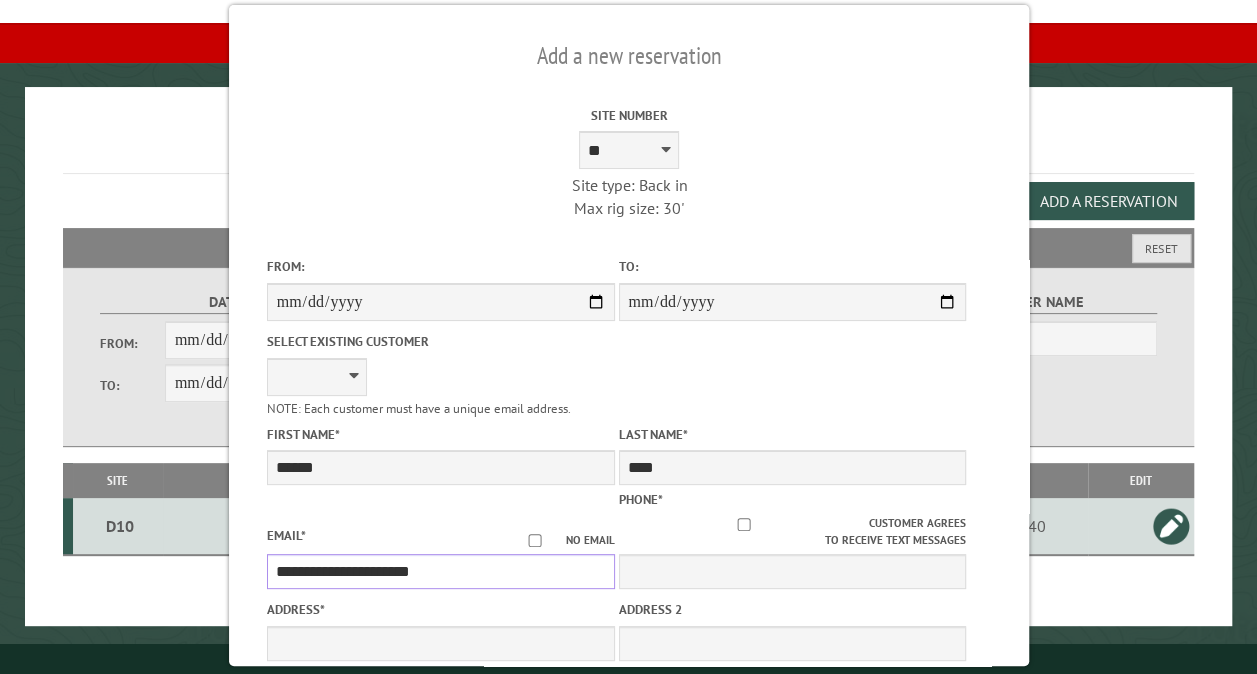 type on "**********" 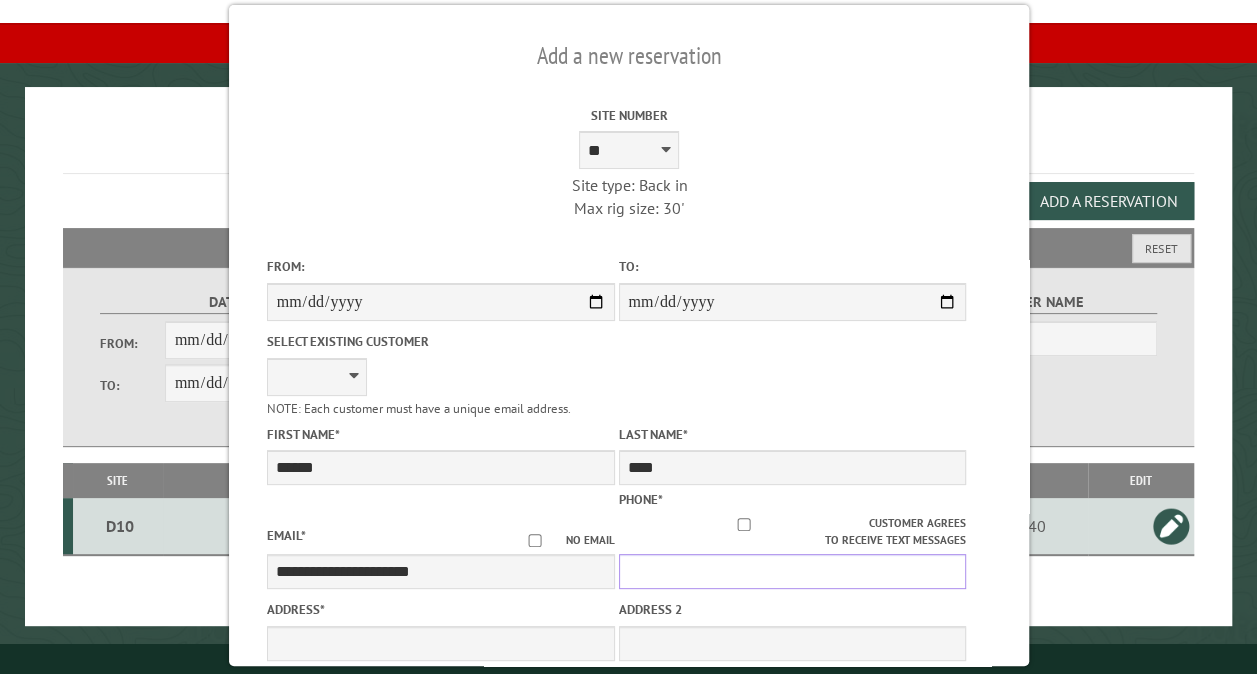 click on "Phone *" at bounding box center [792, 571] 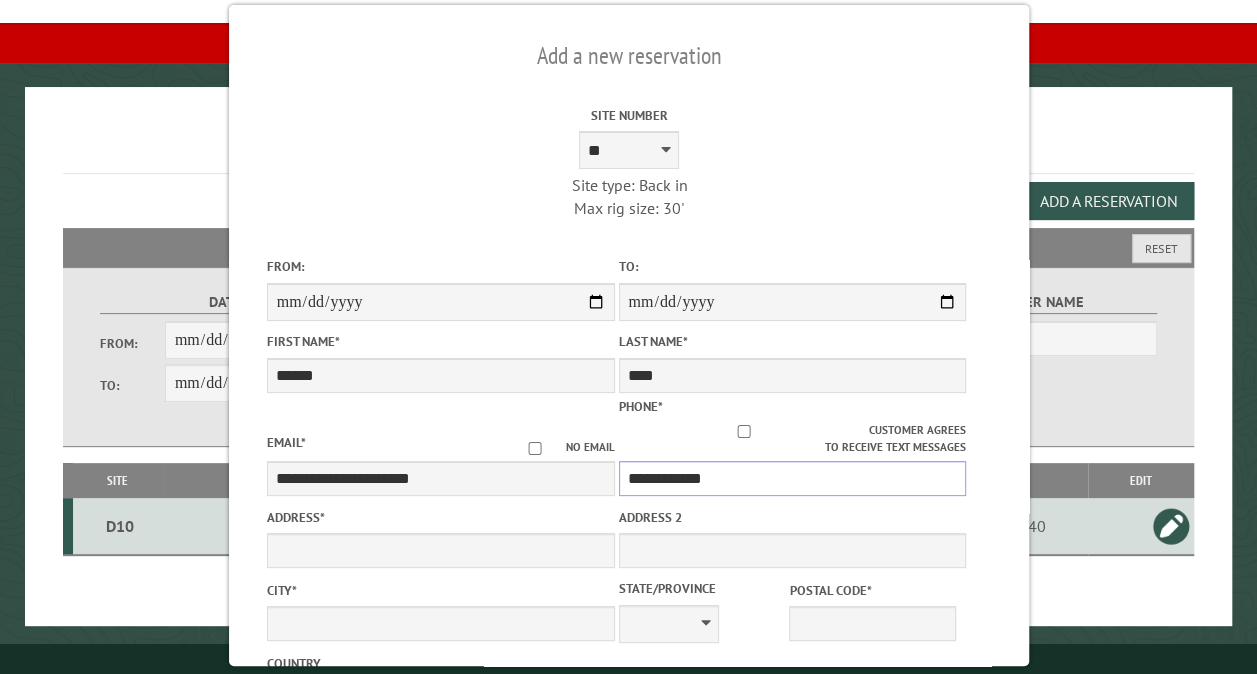 type on "**********" 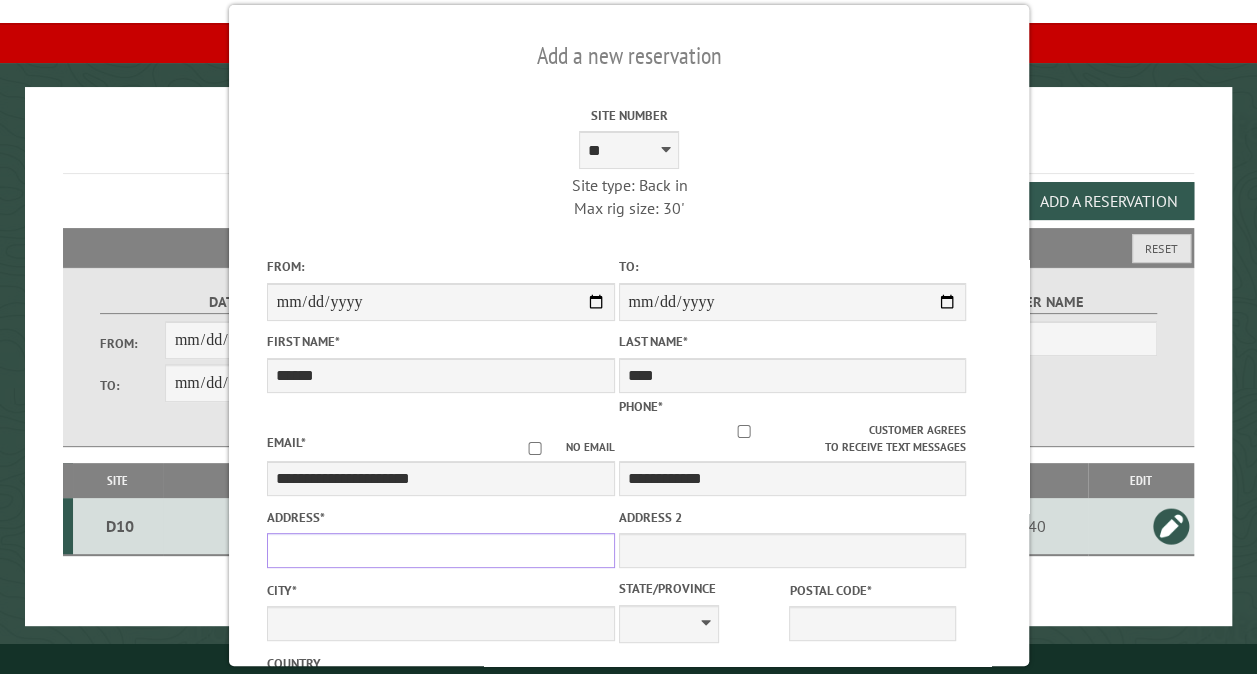 click on "Address *" at bounding box center [440, 550] 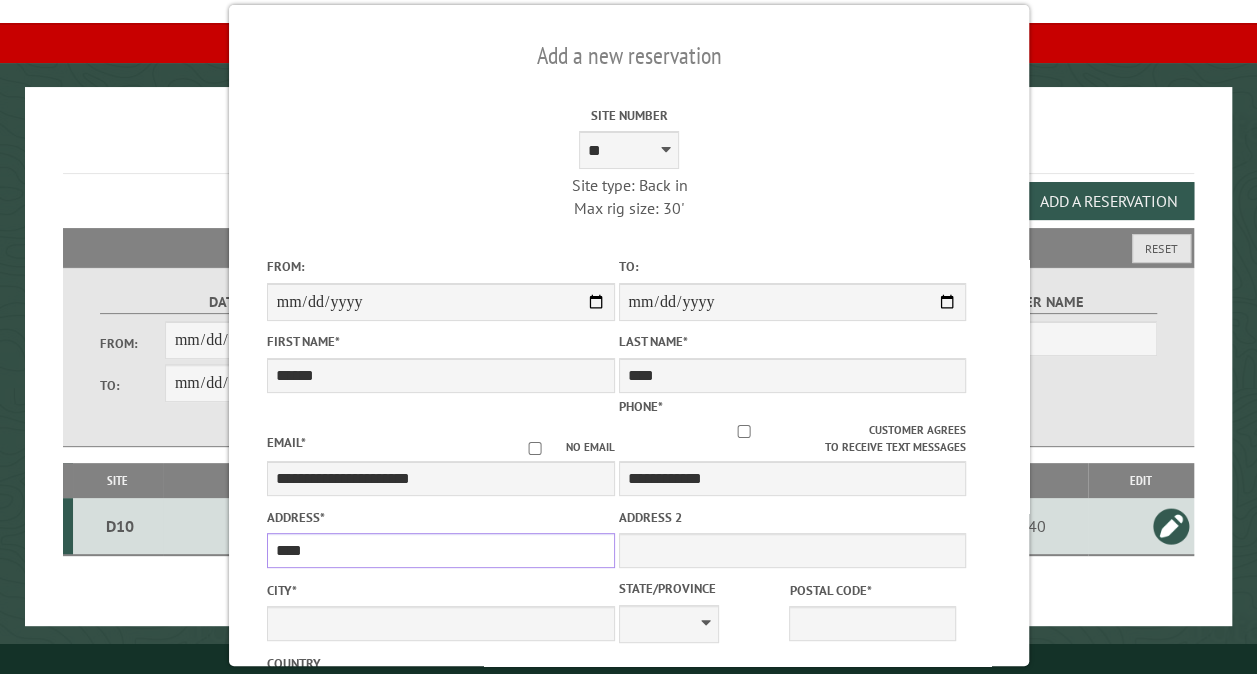 type on "**********" 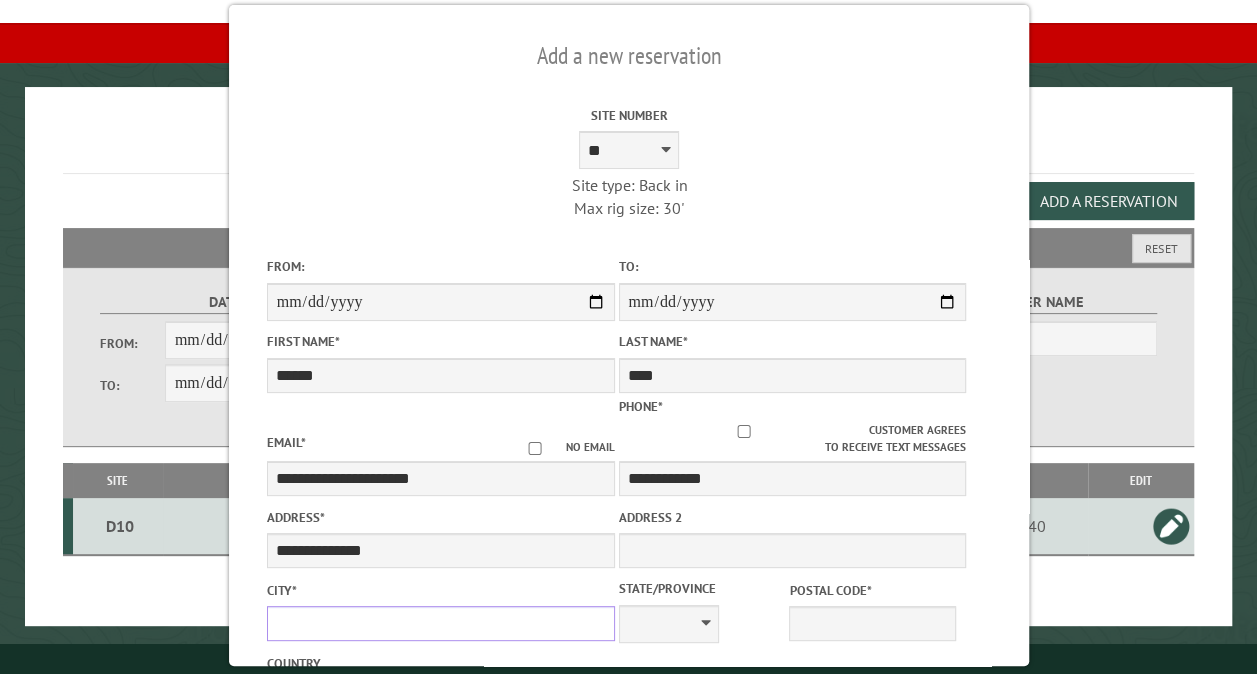 type on "**********" 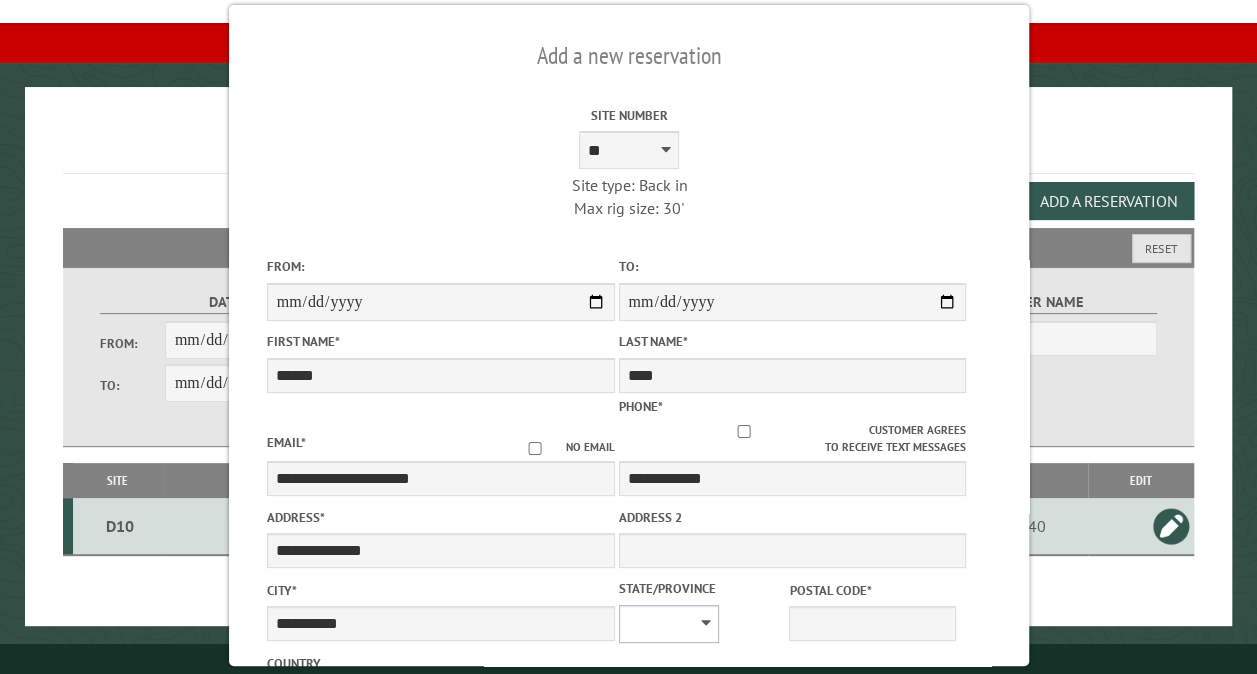 select on "**" 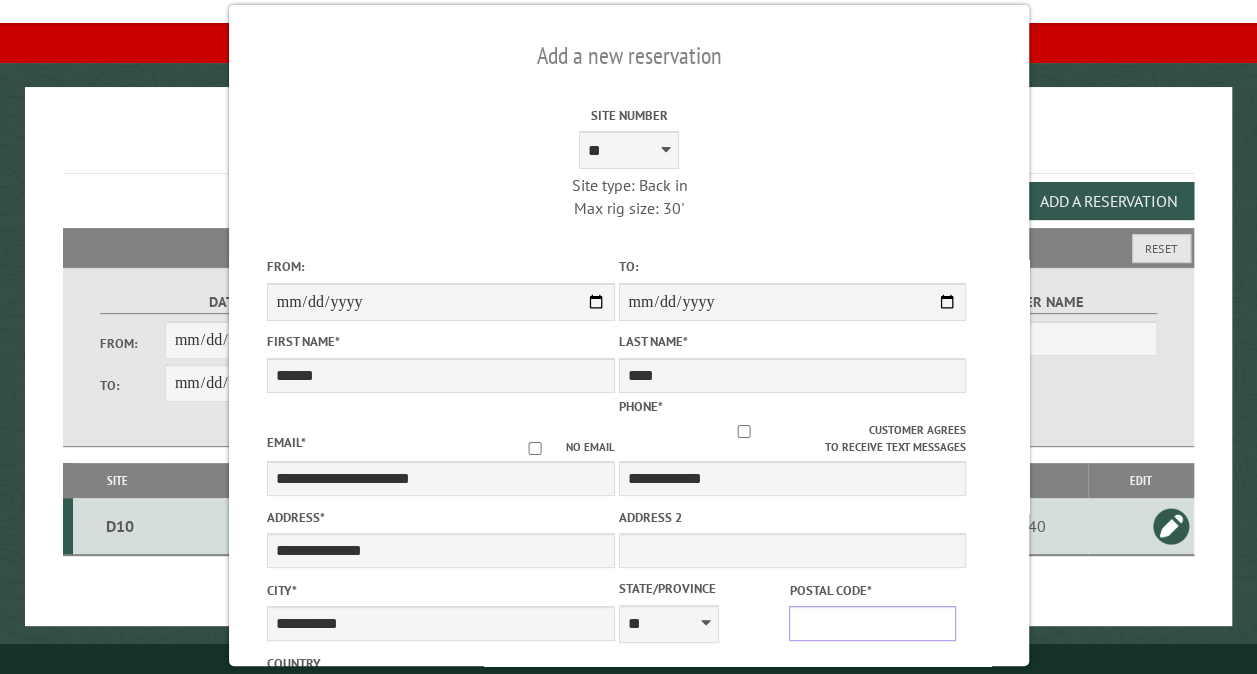 type on "*****" 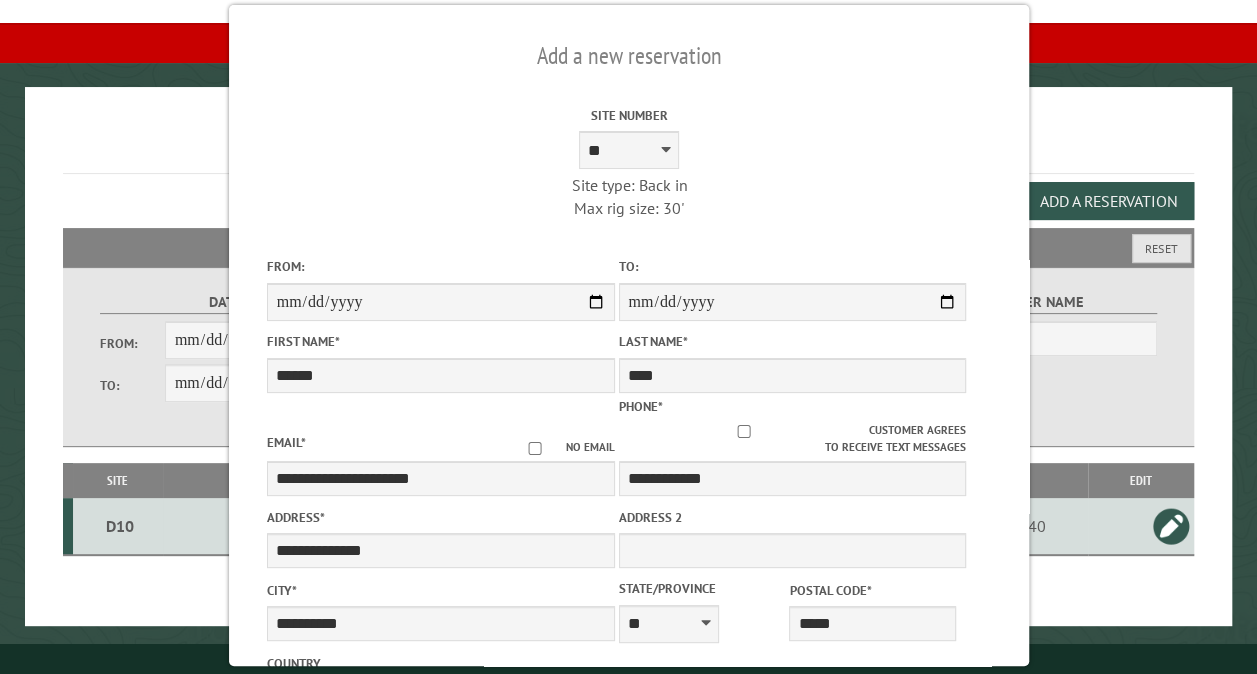 select on "**" 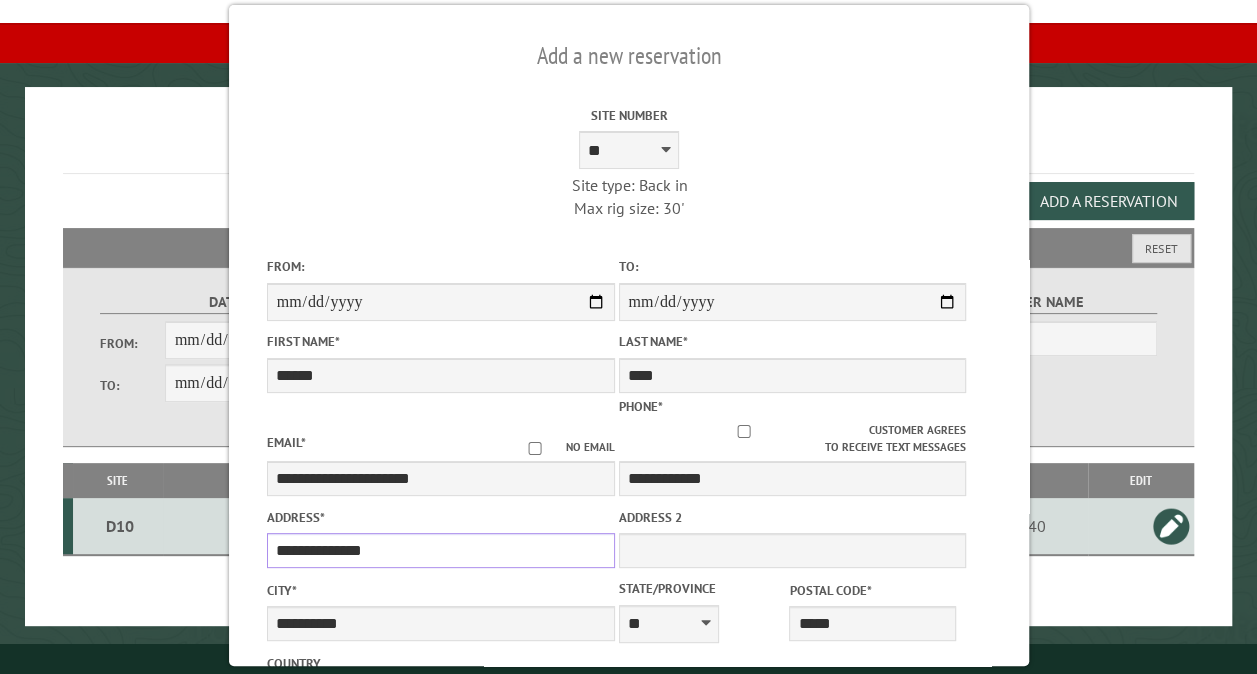 scroll, scrollTop: 555, scrollLeft: 0, axis: vertical 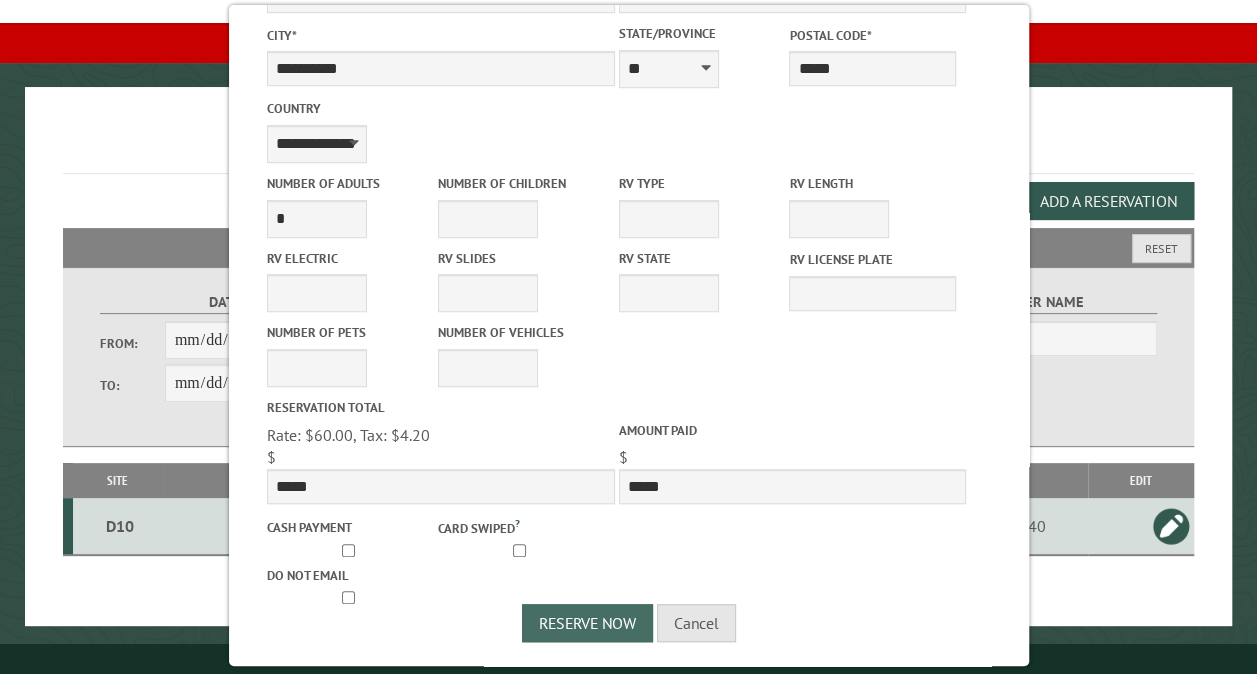 click on "Reserve Now" at bounding box center (587, 623) 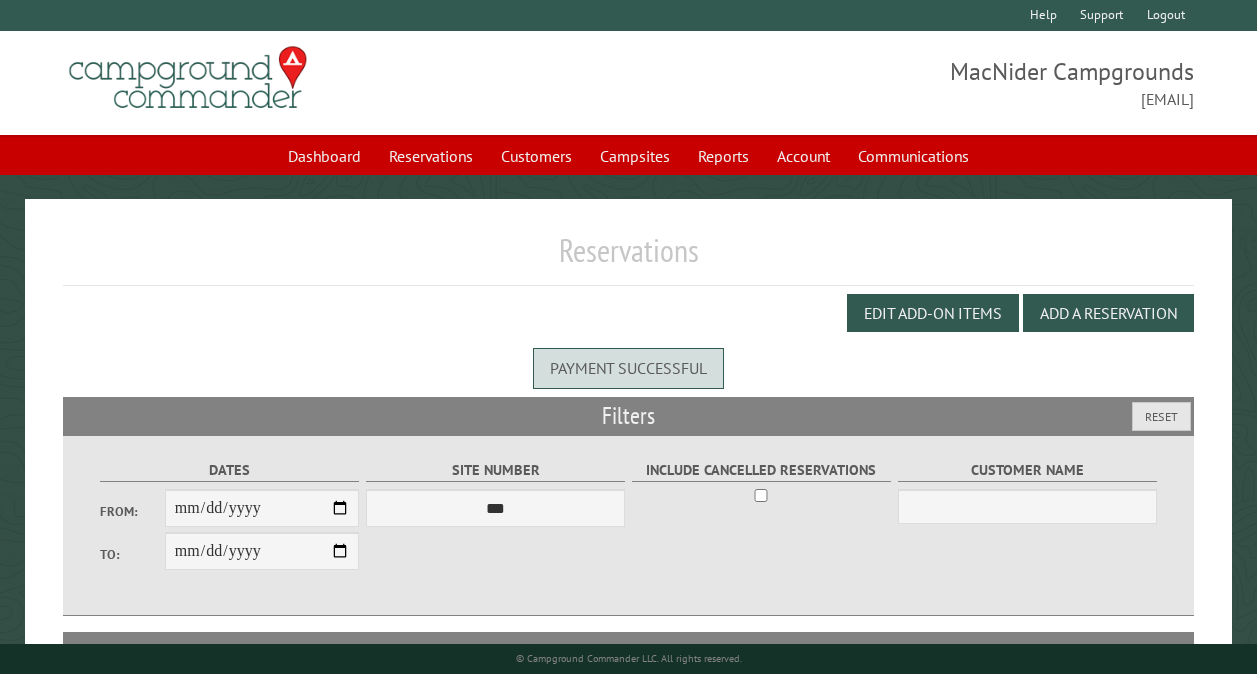 scroll, scrollTop: 0, scrollLeft: 0, axis: both 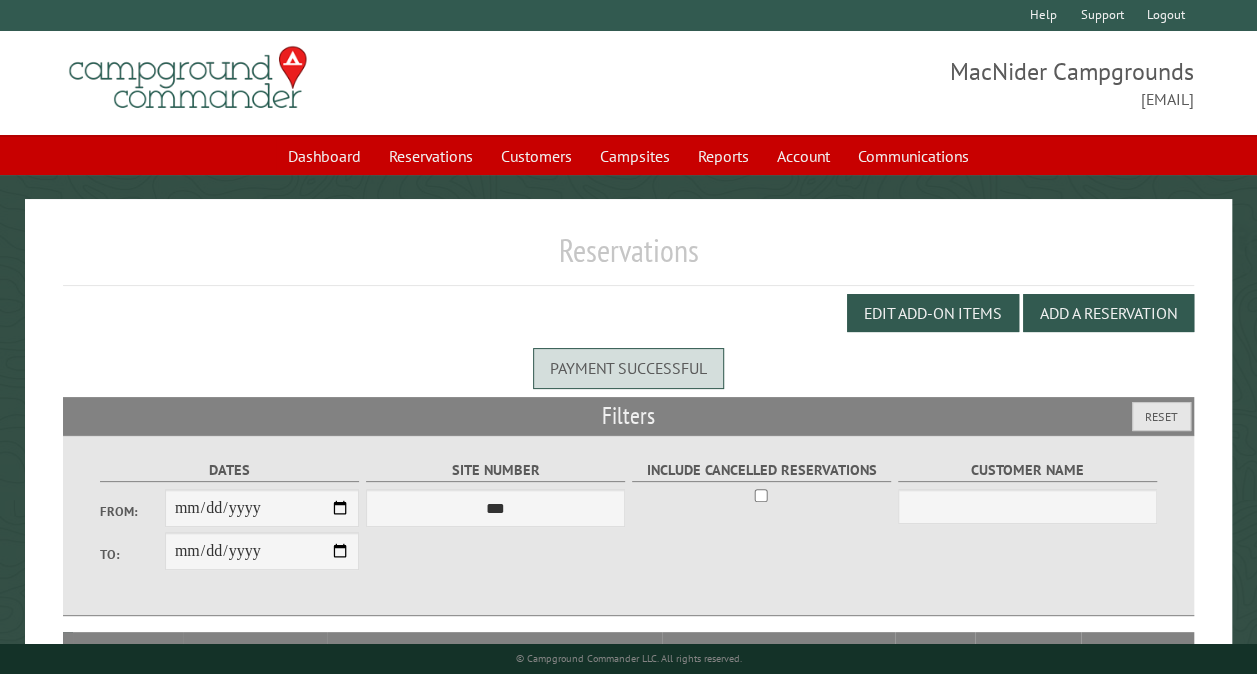 click on "From:" at bounding box center [262, 508] 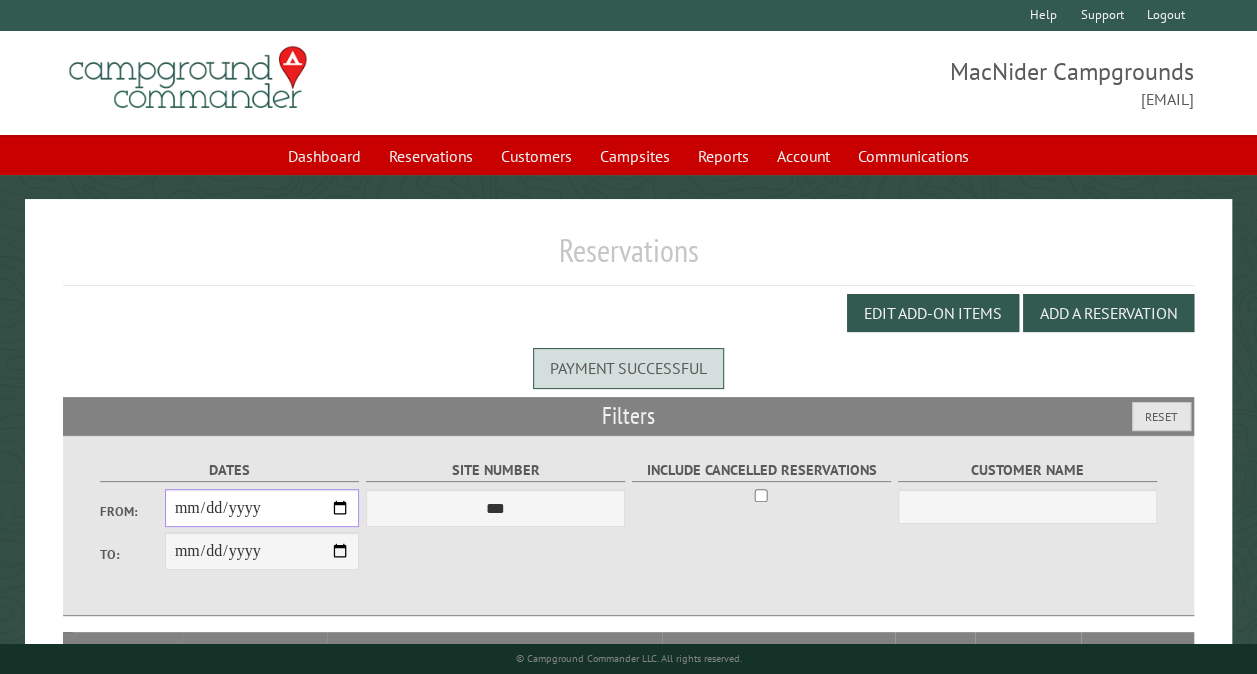 type on "**********" 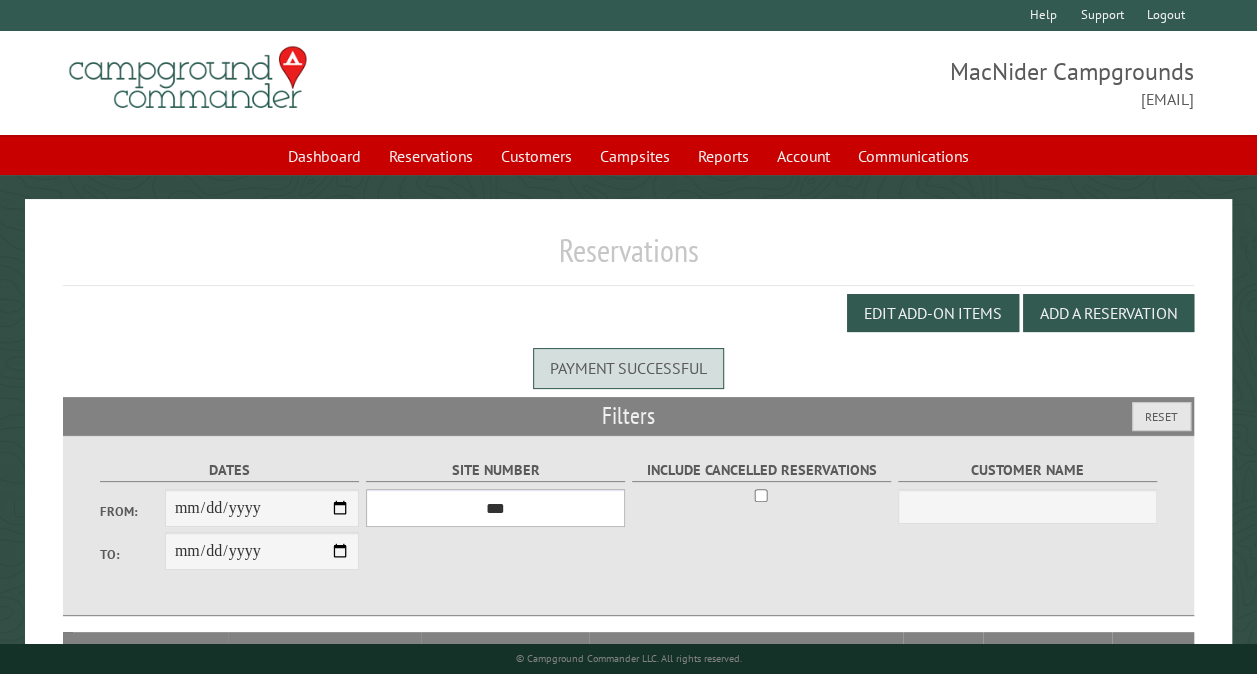 click on "*** ** ** ** ** ** ** ** ** ** *** *** *** *** ** ** ** ** ** ** ** ** ** *** *** ** ** ** ** ** ** ********* ** ** ** ** ** ** ** ** ** *** *** *** *** *** *** ** ** ** ** ** ** ** ** ** *** *** *** *** *** *** ** ** ** ** ** ** ** ** ** ** ** ** ** ** ** ** ** ** ** ** ** ** ** ** *** *** *** *** *** ***" at bounding box center [495, 508] 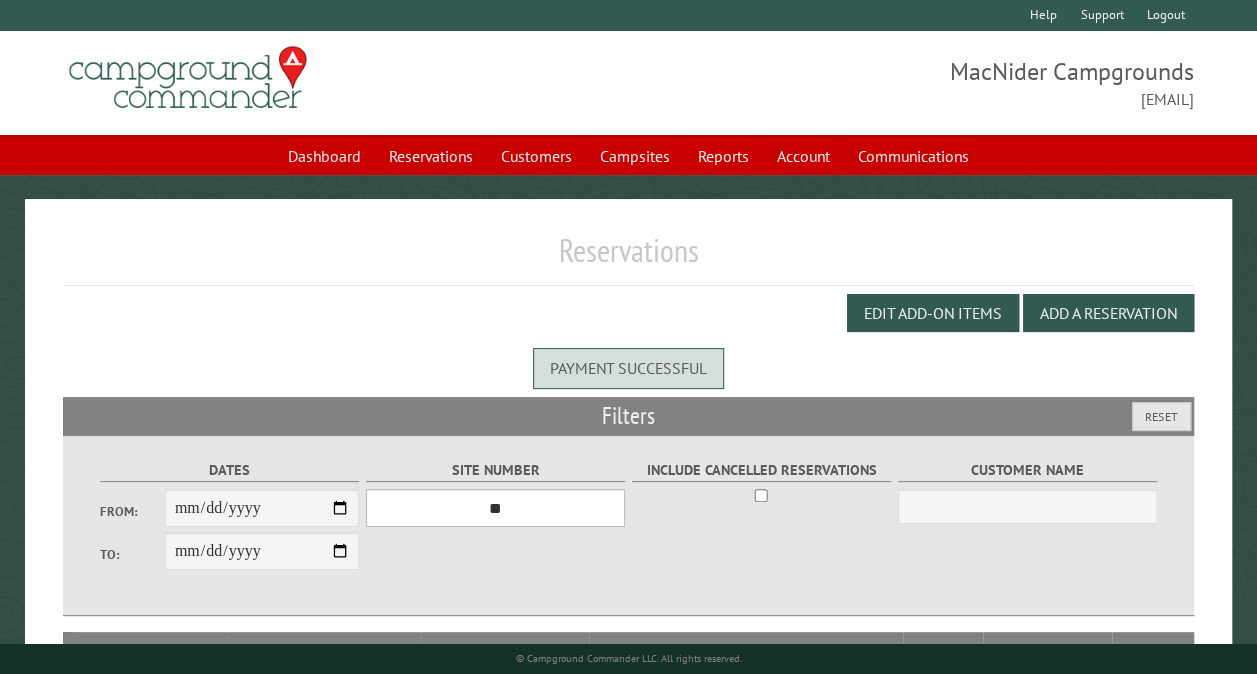 click on "*** ** ** ** ** ** ** ** ** ** *** *** *** *** ** ** ** ** ** ** ** ** ** *** *** ** ** ** ** ** ** ********* ** ** ** ** ** ** ** ** ** *** *** *** *** *** *** ** ** ** ** ** ** ** ** ** *** *** *** *** *** *** ** ** ** ** ** ** ** ** ** ** ** ** ** ** ** ** ** ** ** ** ** ** ** ** *** *** *** *** *** ***" at bounding box center (495, 508) 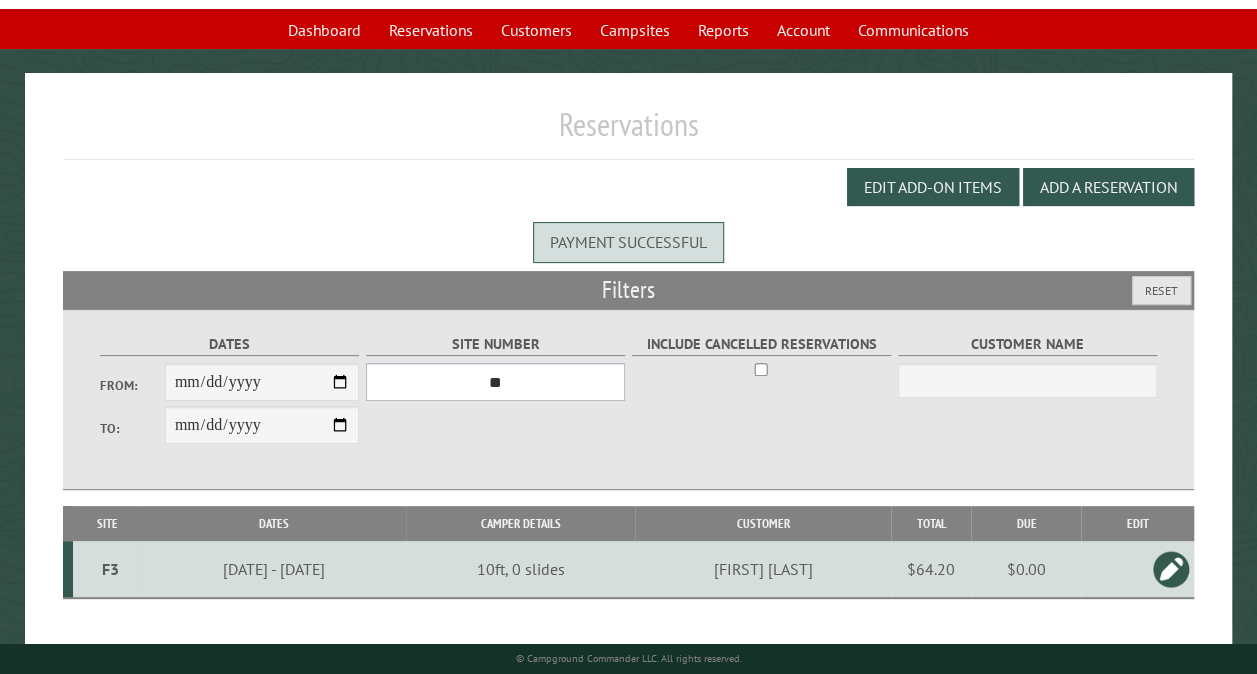 scroll, scrollTop: 154, scrollLeft: 0, axis: vertical 